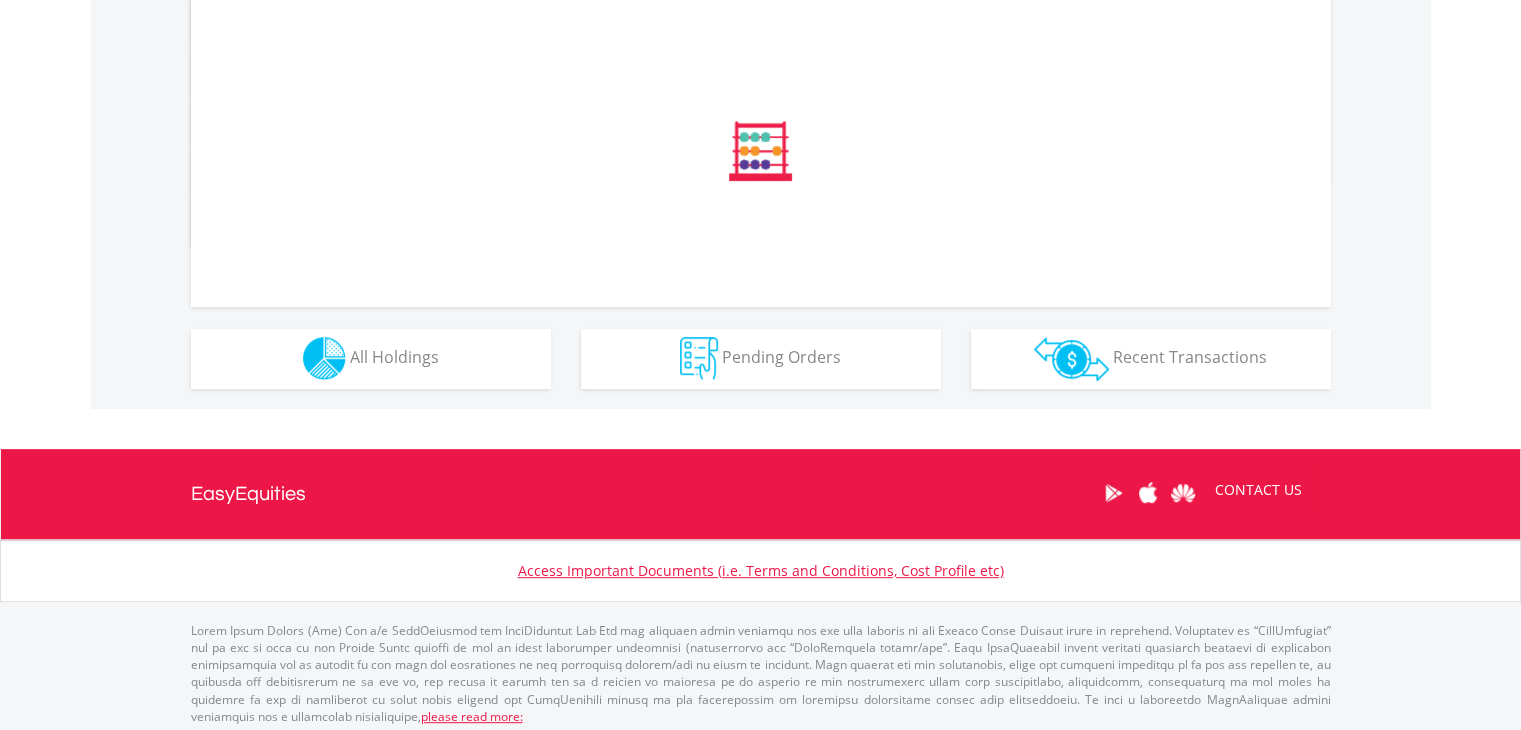 scroll, scrollTop: 688, scrollLeft: 0, axis: vertical 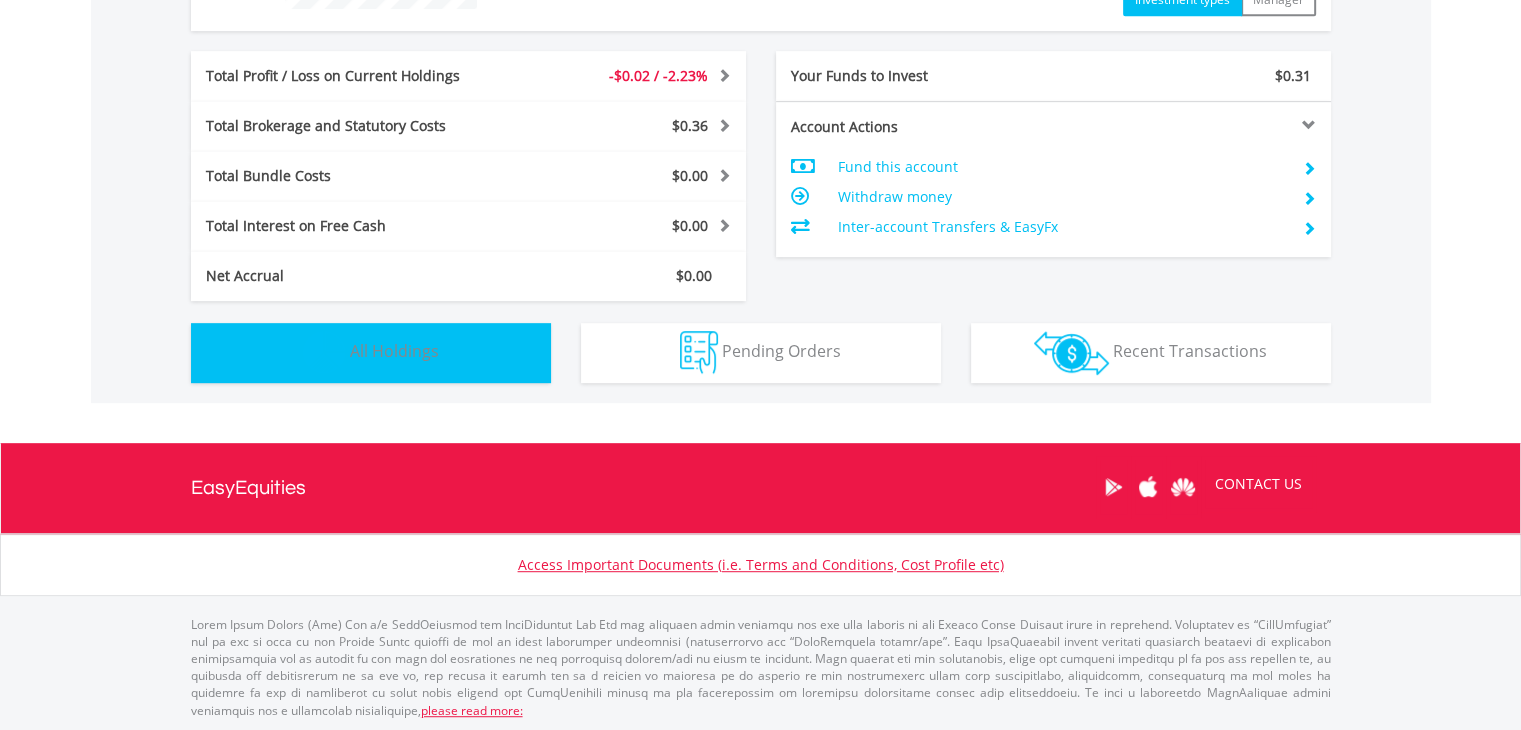 click on "Holdings
All Holdings" at bounding box center (371, 353) 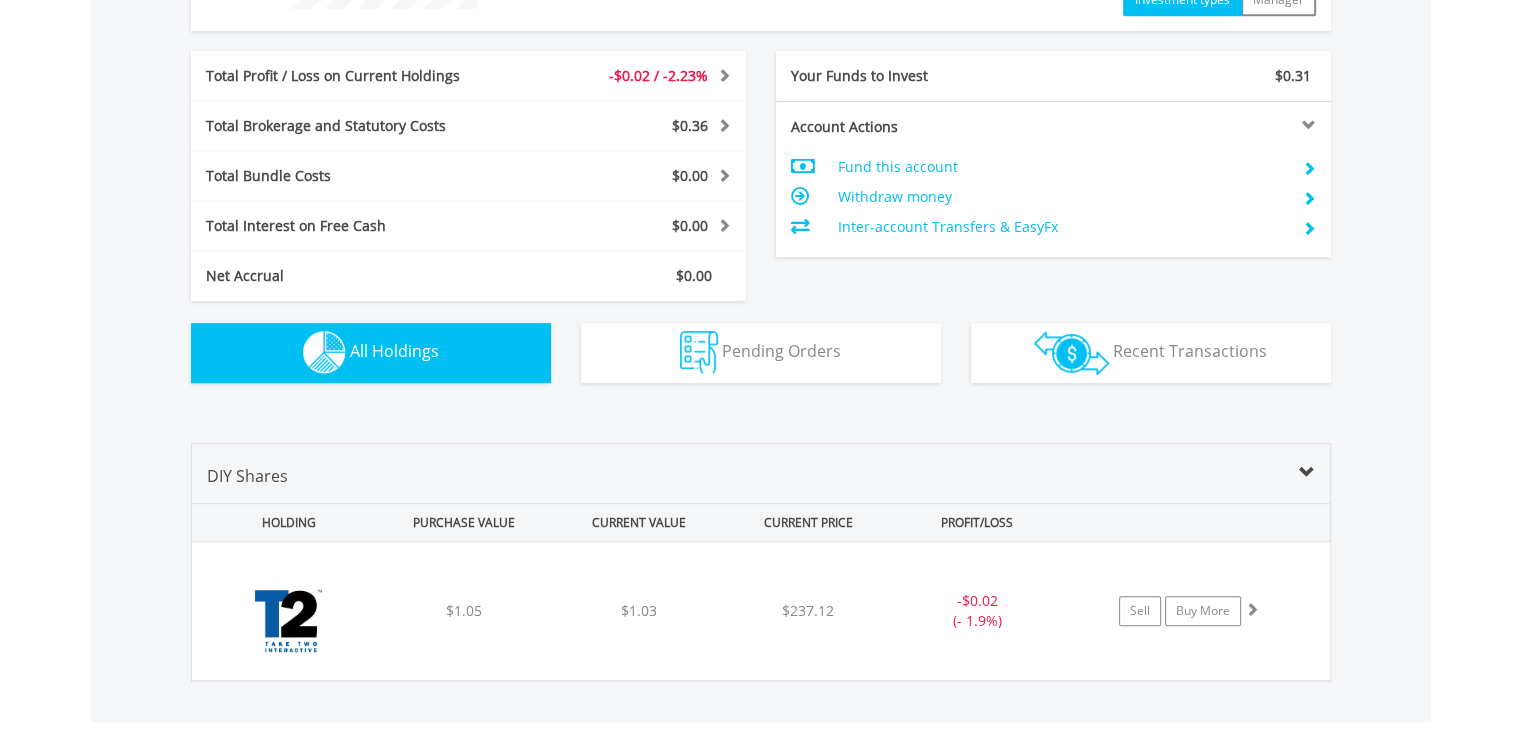 scroll, scrollTop: 1242, scrollLeft: 0, axis: vertical 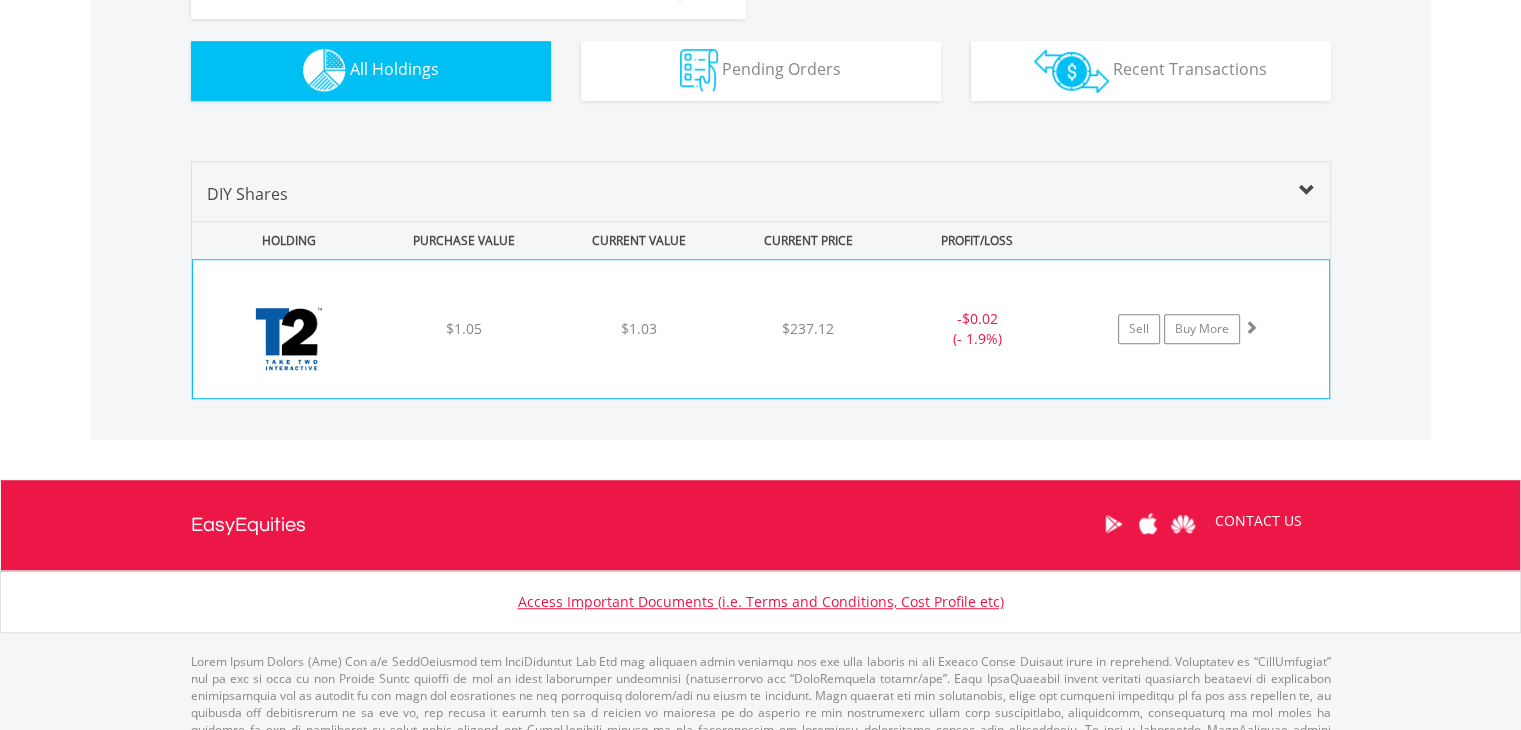 click at bounding box center [1251, 328] 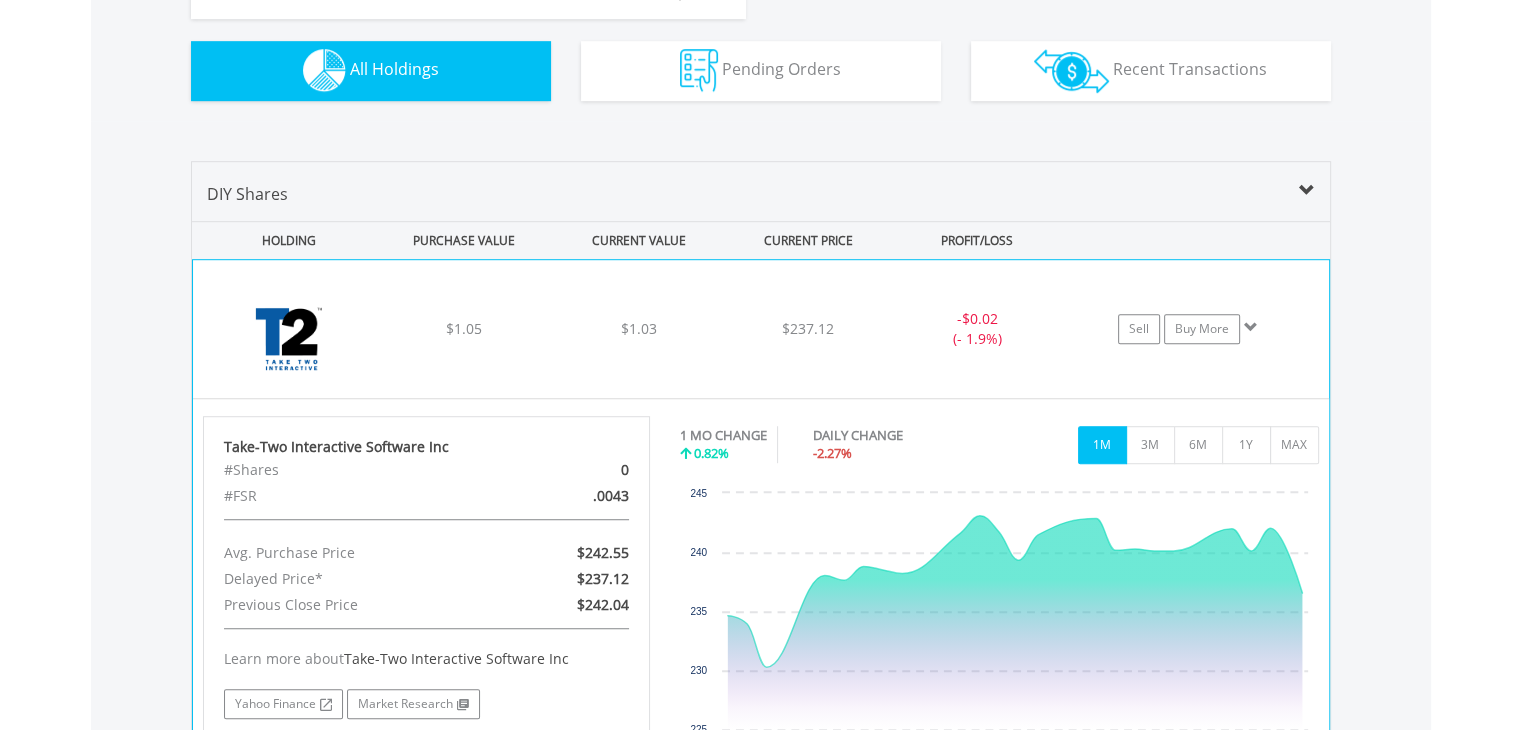 click at bounding box center [1251, 327] 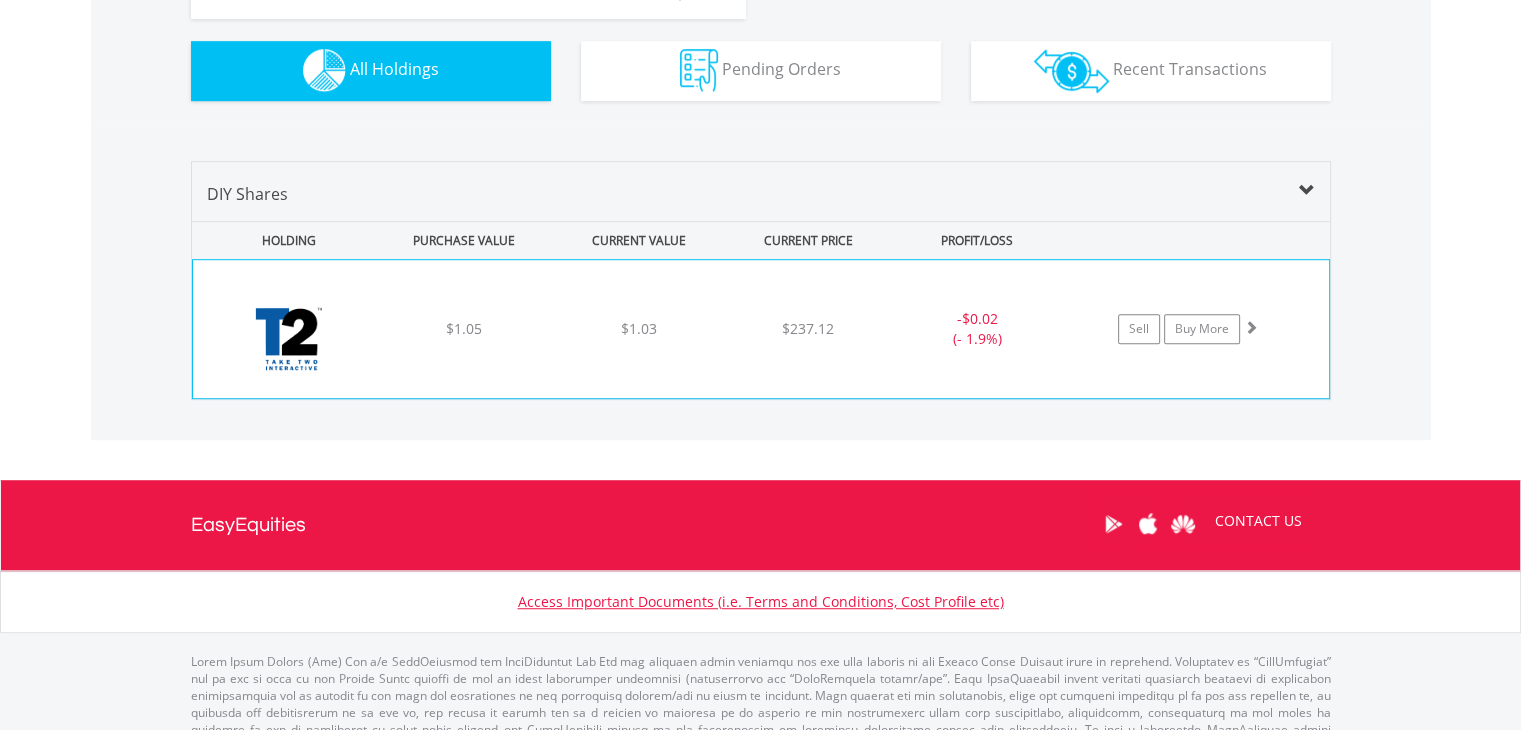 click at bounding box center (1251, 327) 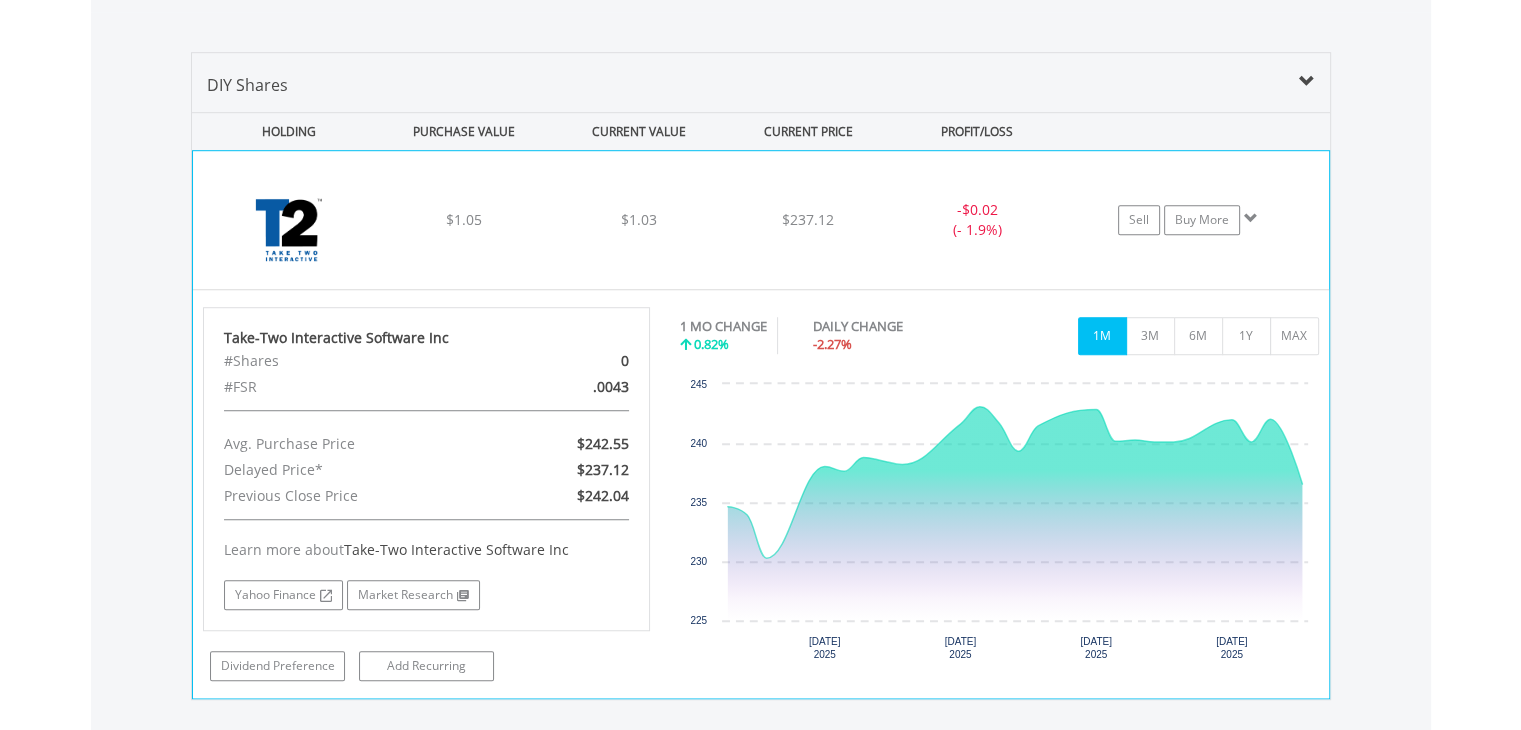 scroll, scrollTop: 1352, scrollLeft: 0, axis: vertical 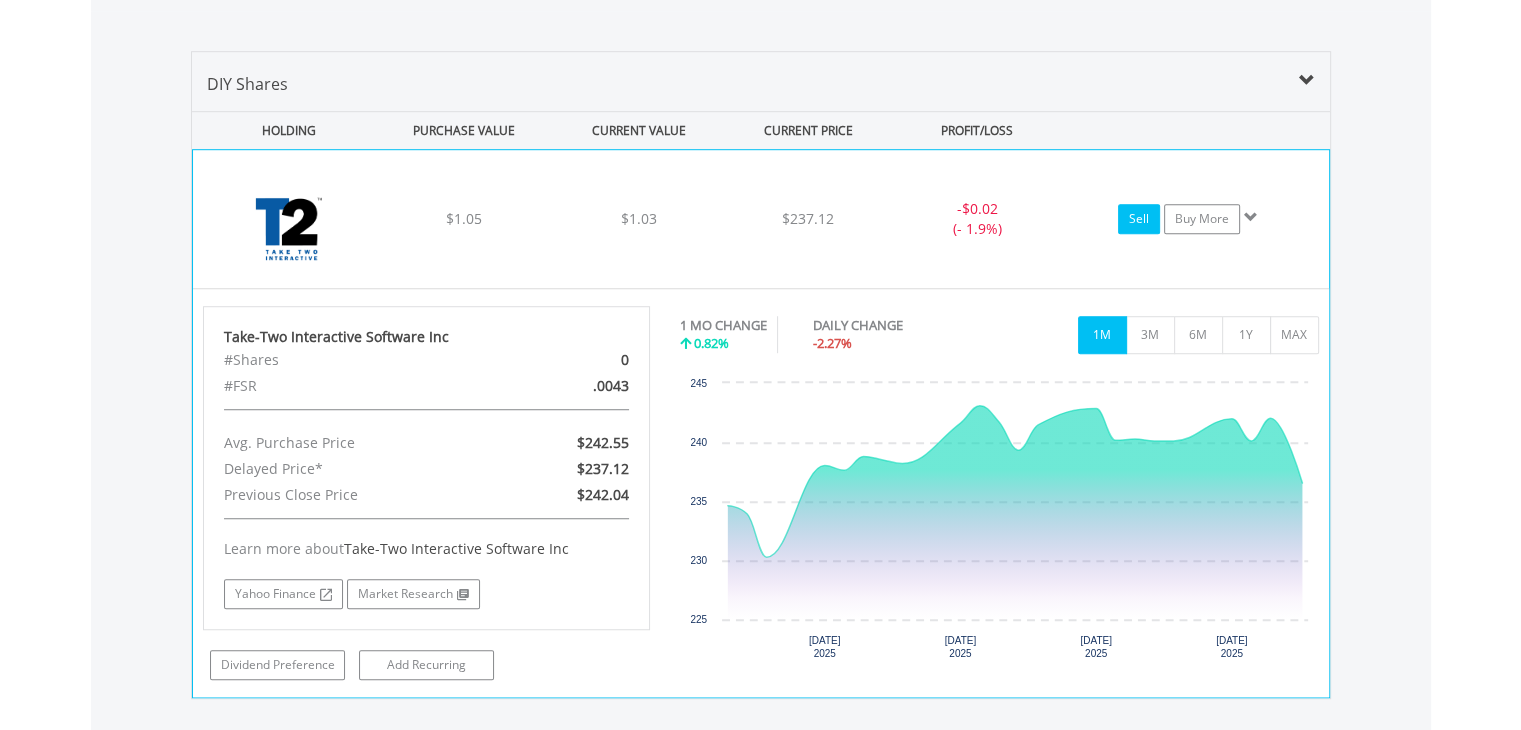 click on "Sell" at bounding box center (1139, 219) 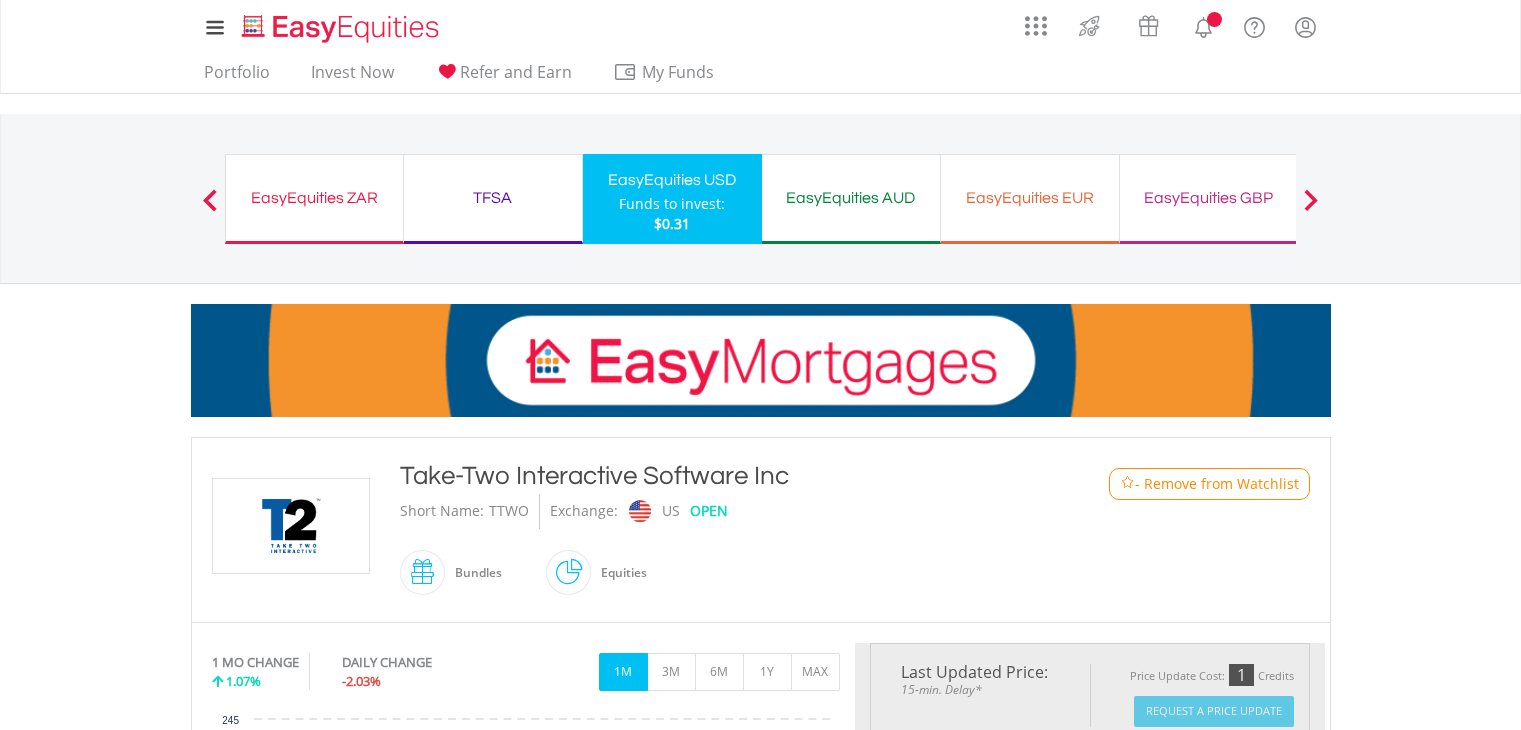 scroll, scrollTop: 0, scrollLeft: 0, axis: both 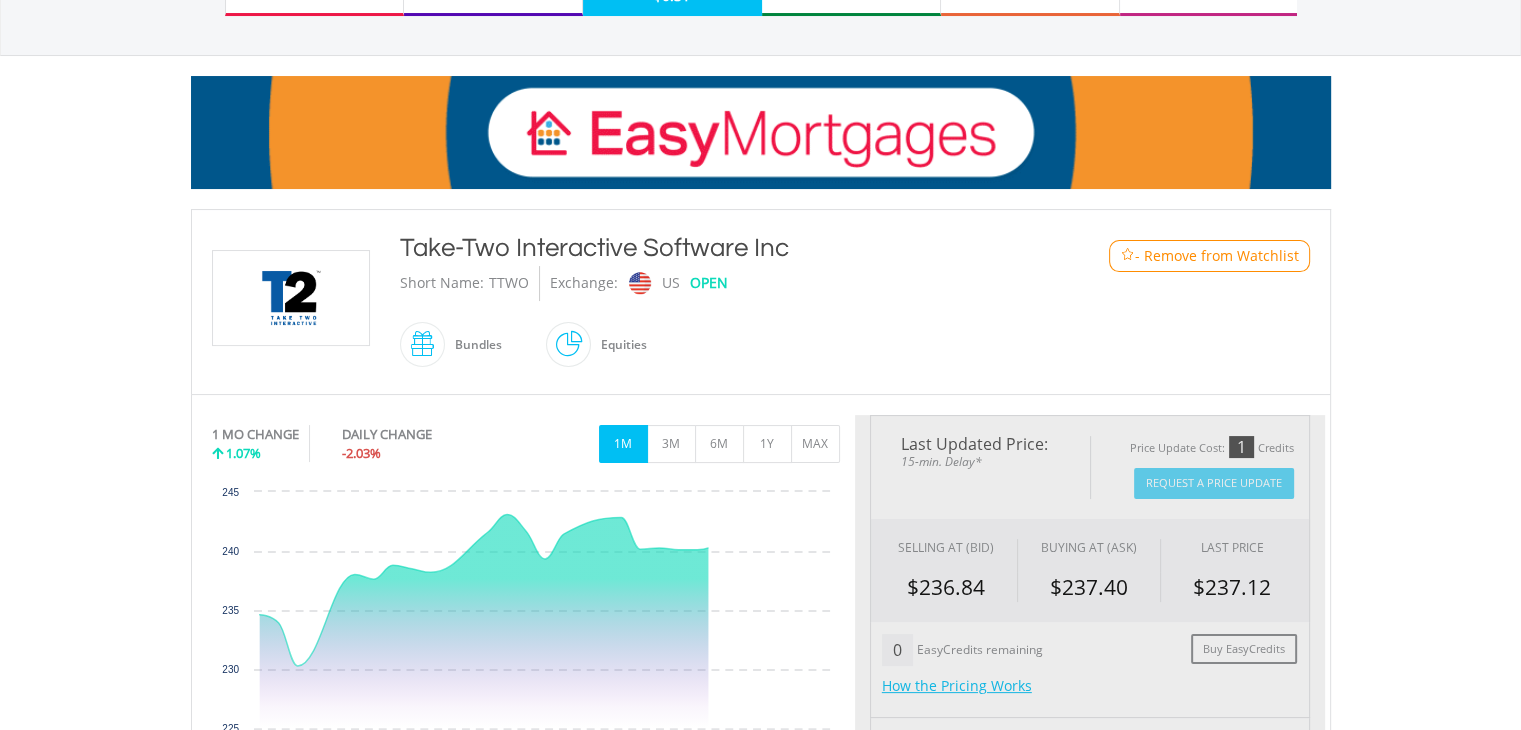 type on "****" 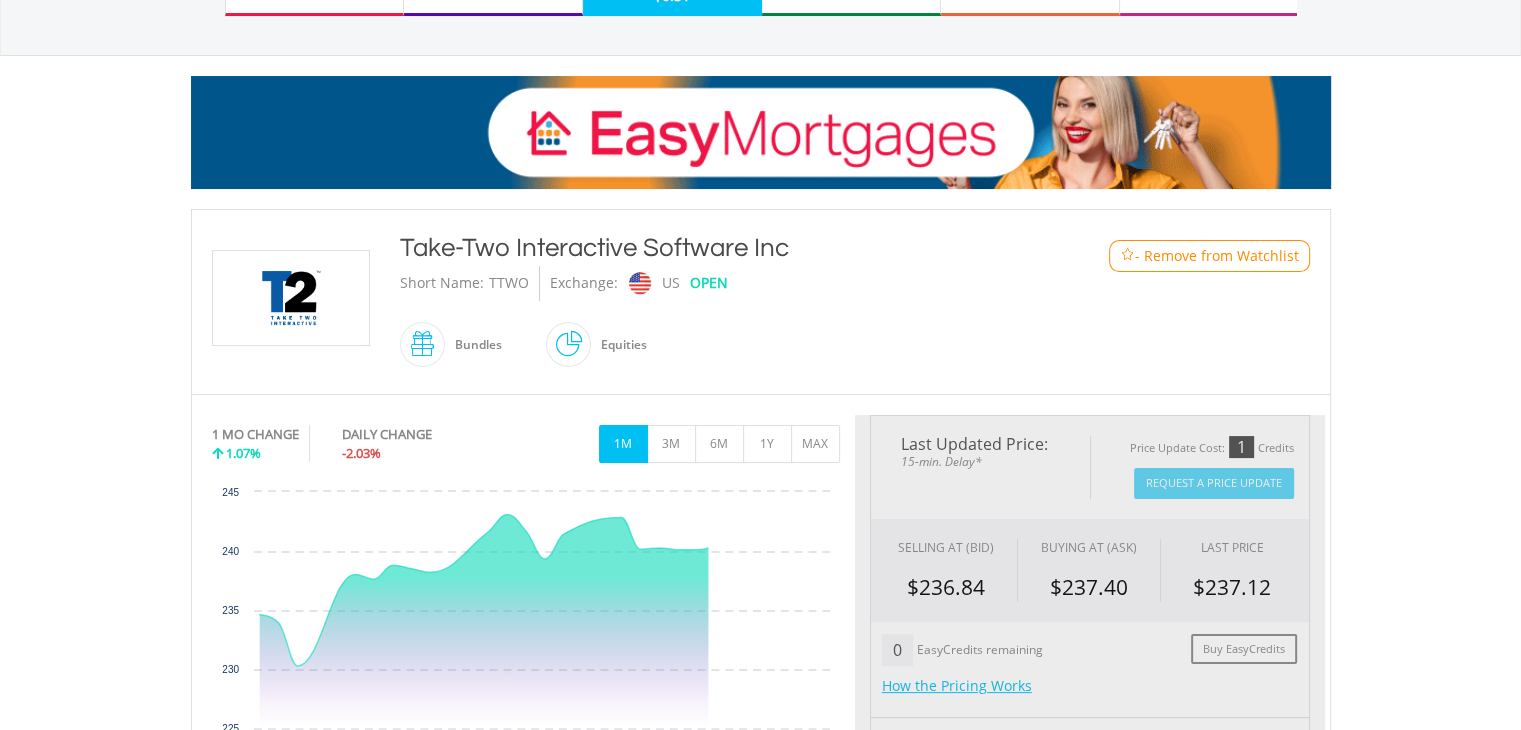 type on "******" 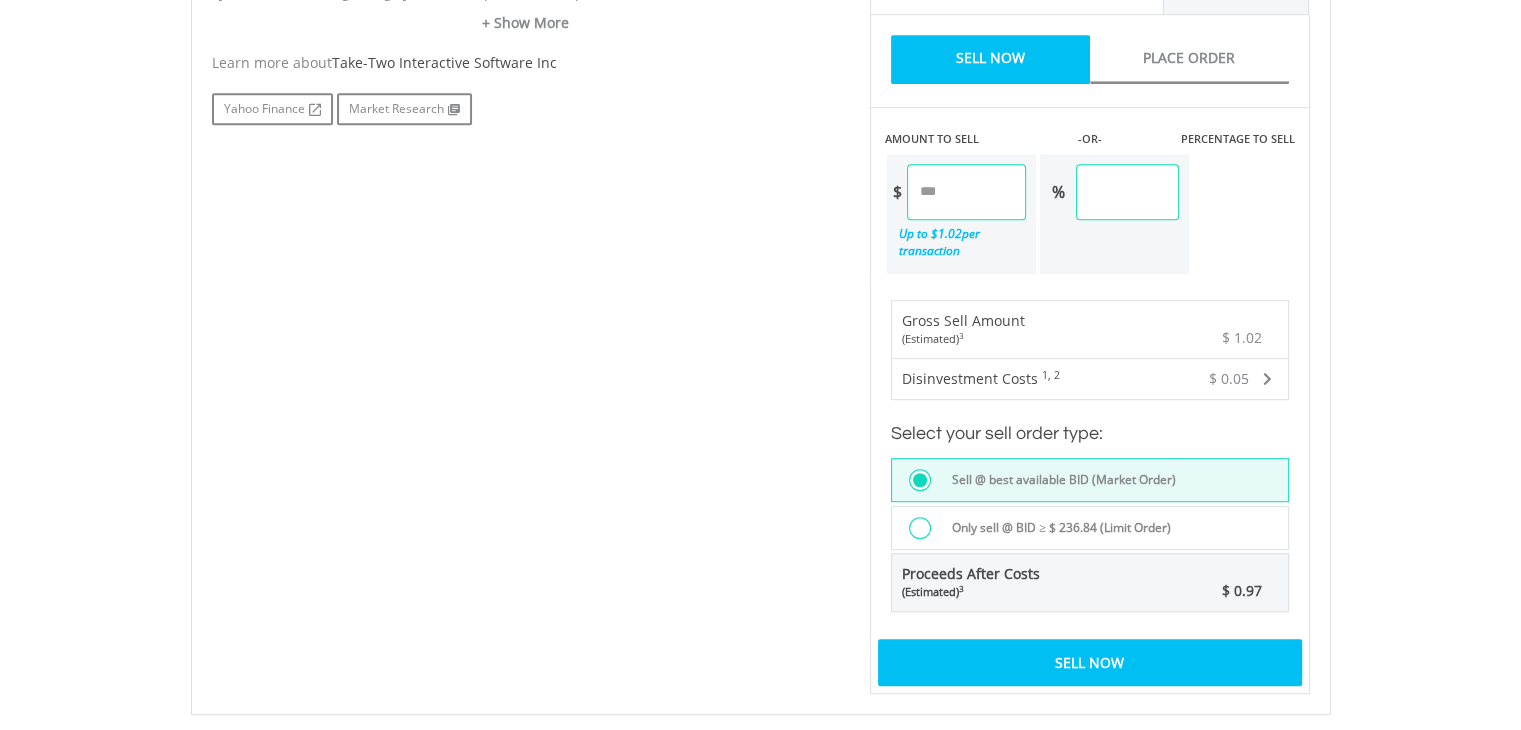 scroll, scrollTop: 1148, scrollLeft: 0, axis: vertical 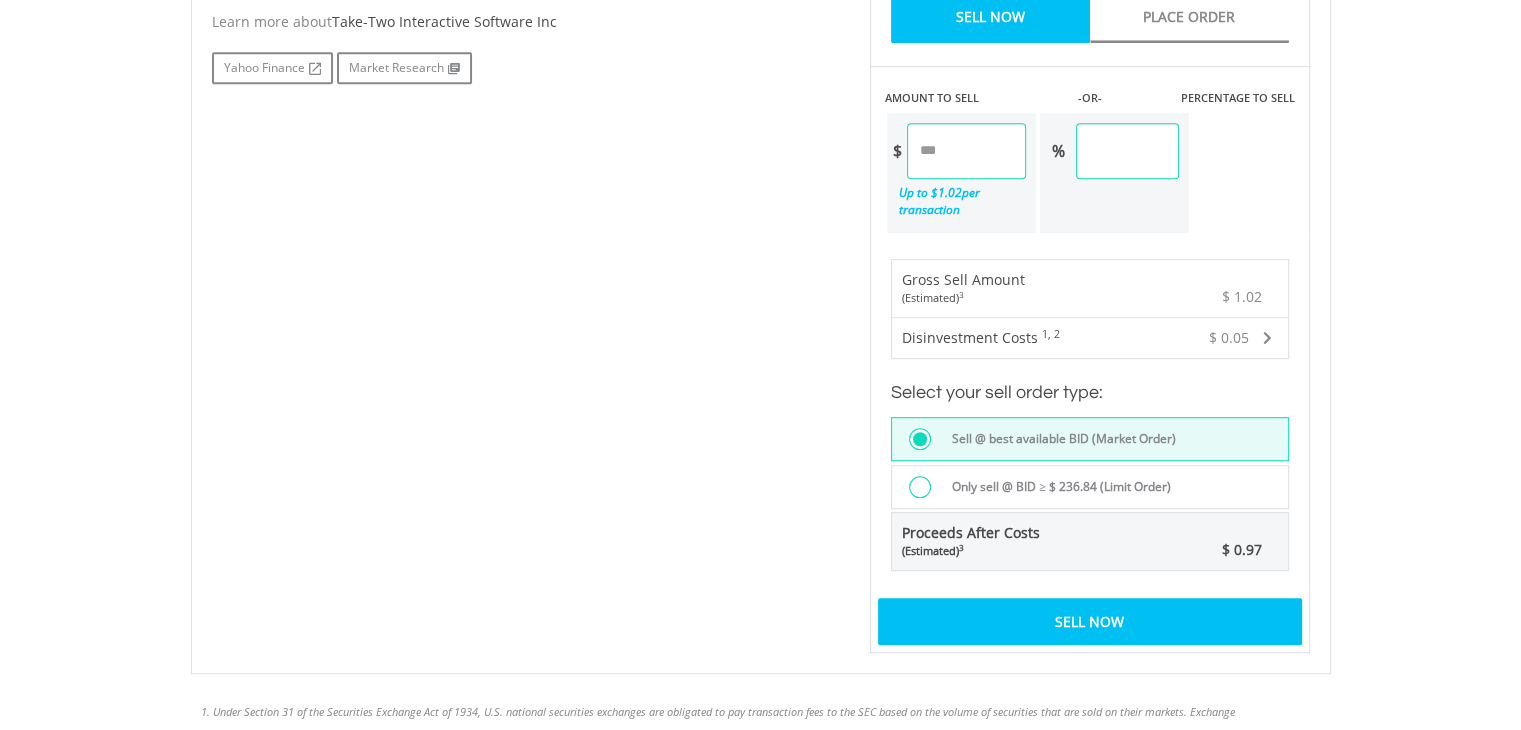 click on "Sell Now" at bounding box center [1090, 621] 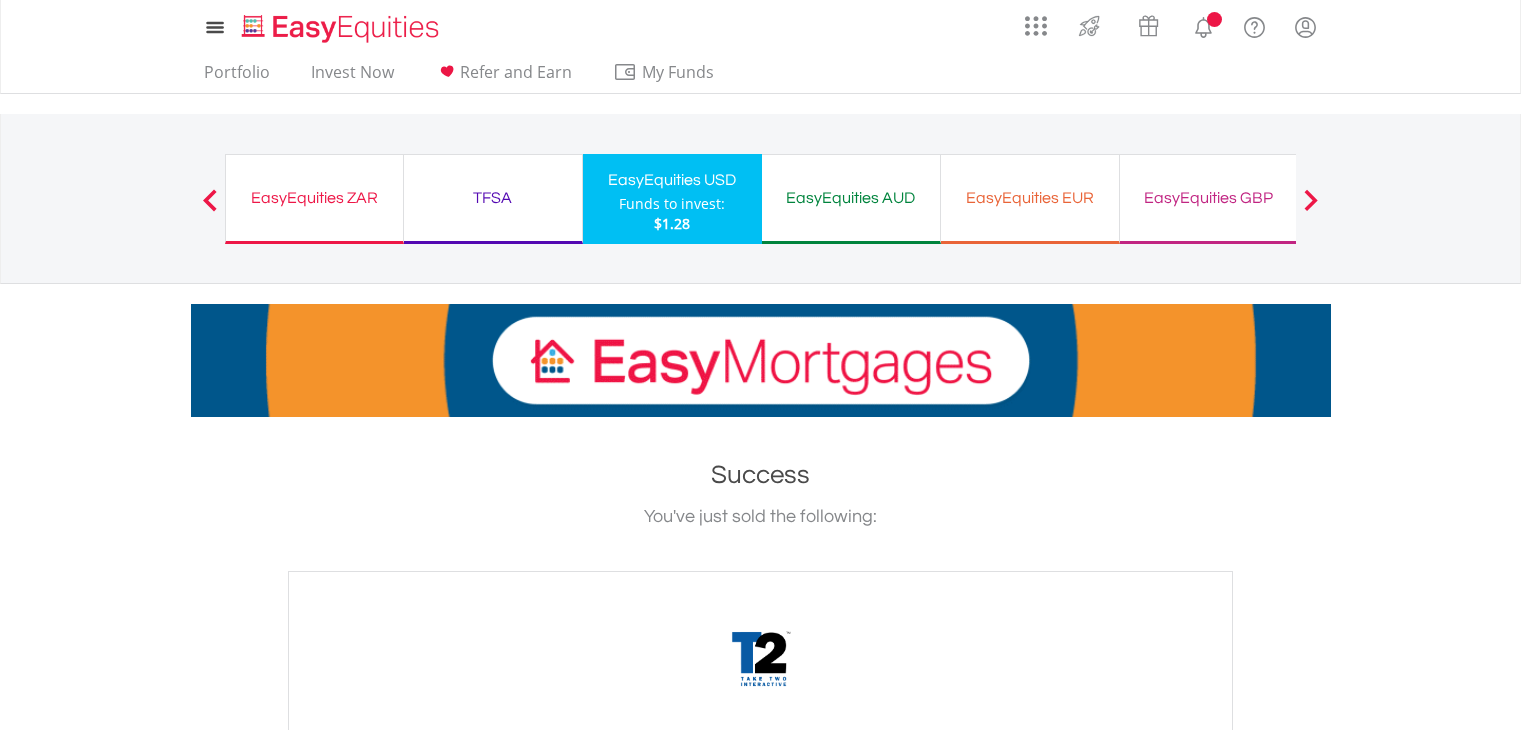 scroll, scrollTop: 0, scrollLeft: 0, axis: both 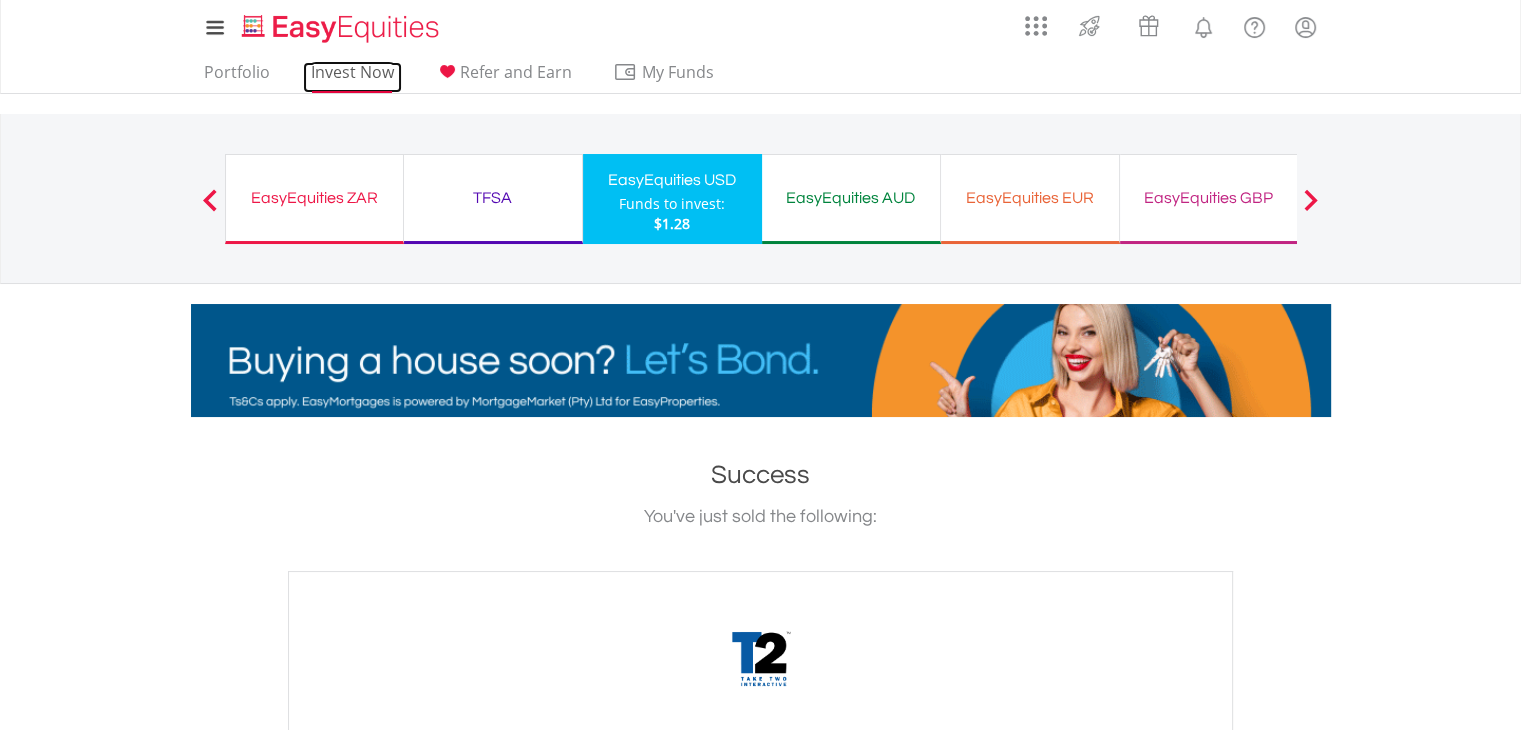 click on "Invest Now" at bounding box center [352, 77] 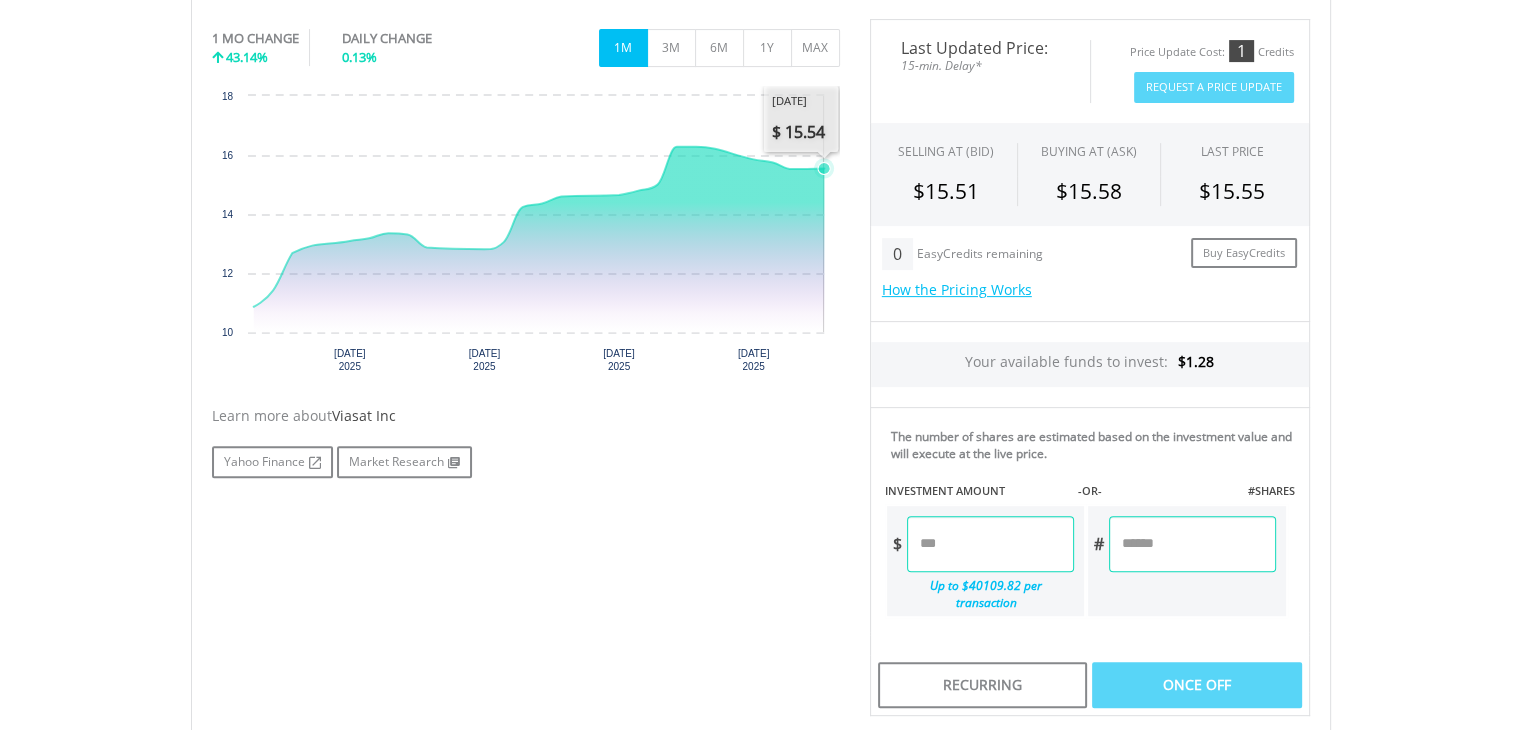 scroll, scrollTop: 0, scrollLeft: 0, axis: both 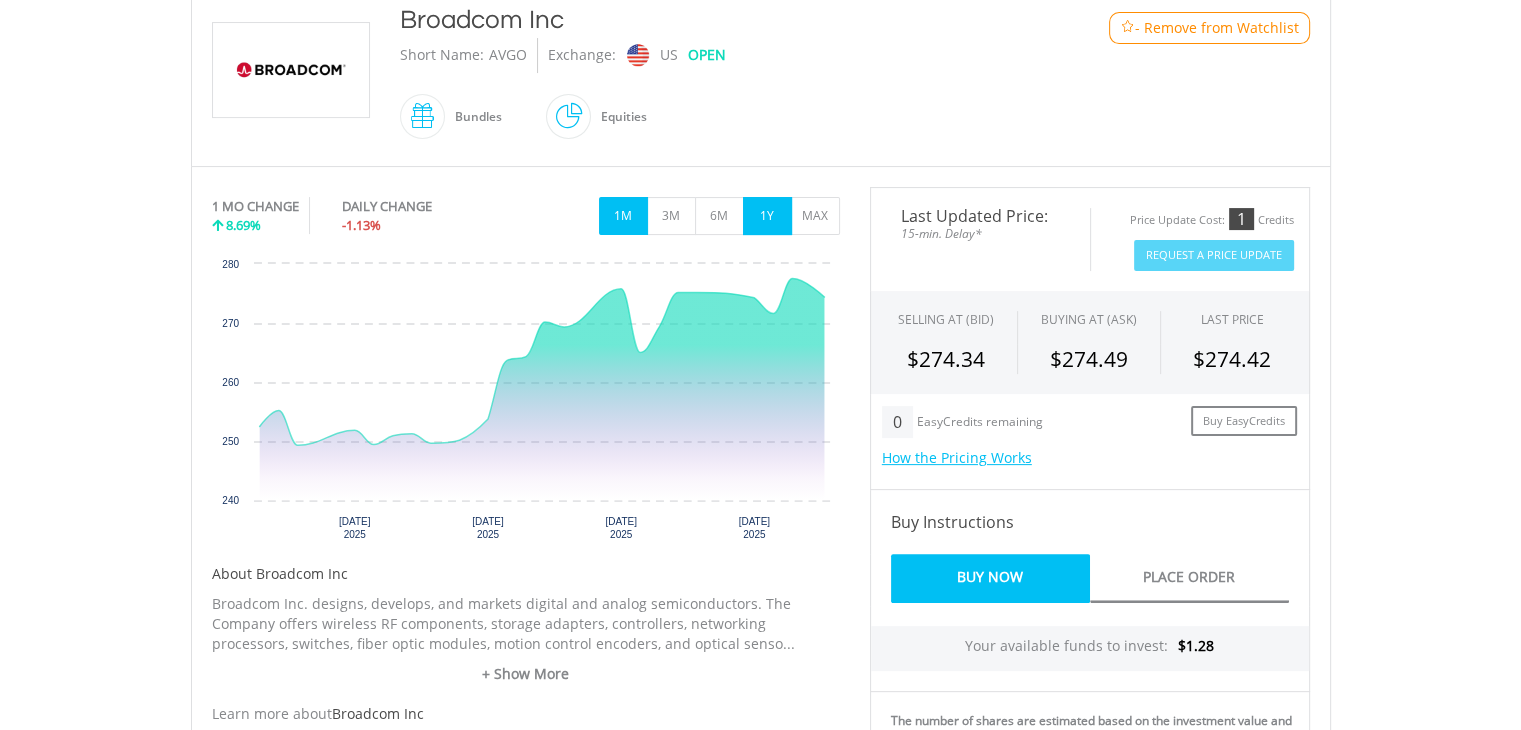click on "1Y" at bounding box center (767, 216) 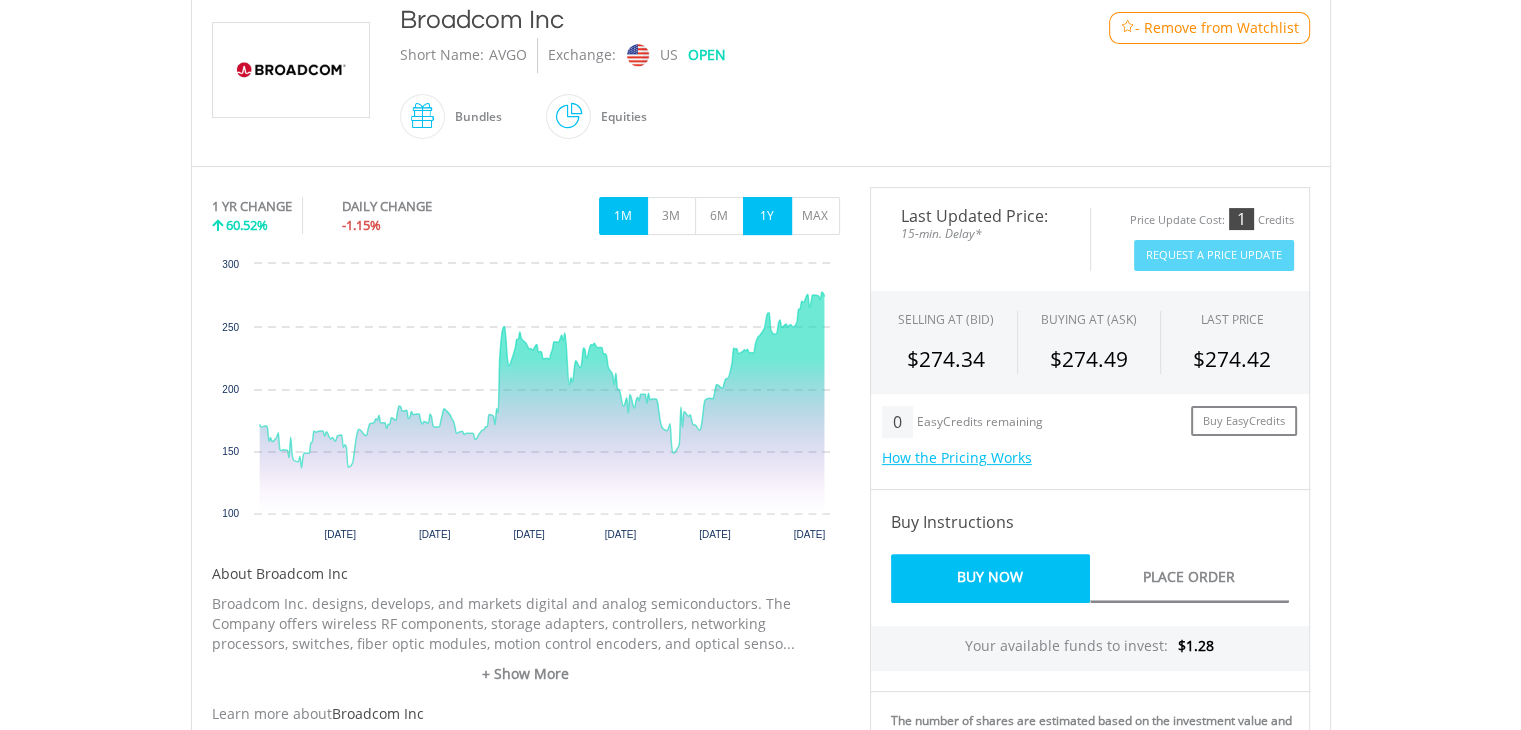 click on "1M" at bounding box center [623, 216] 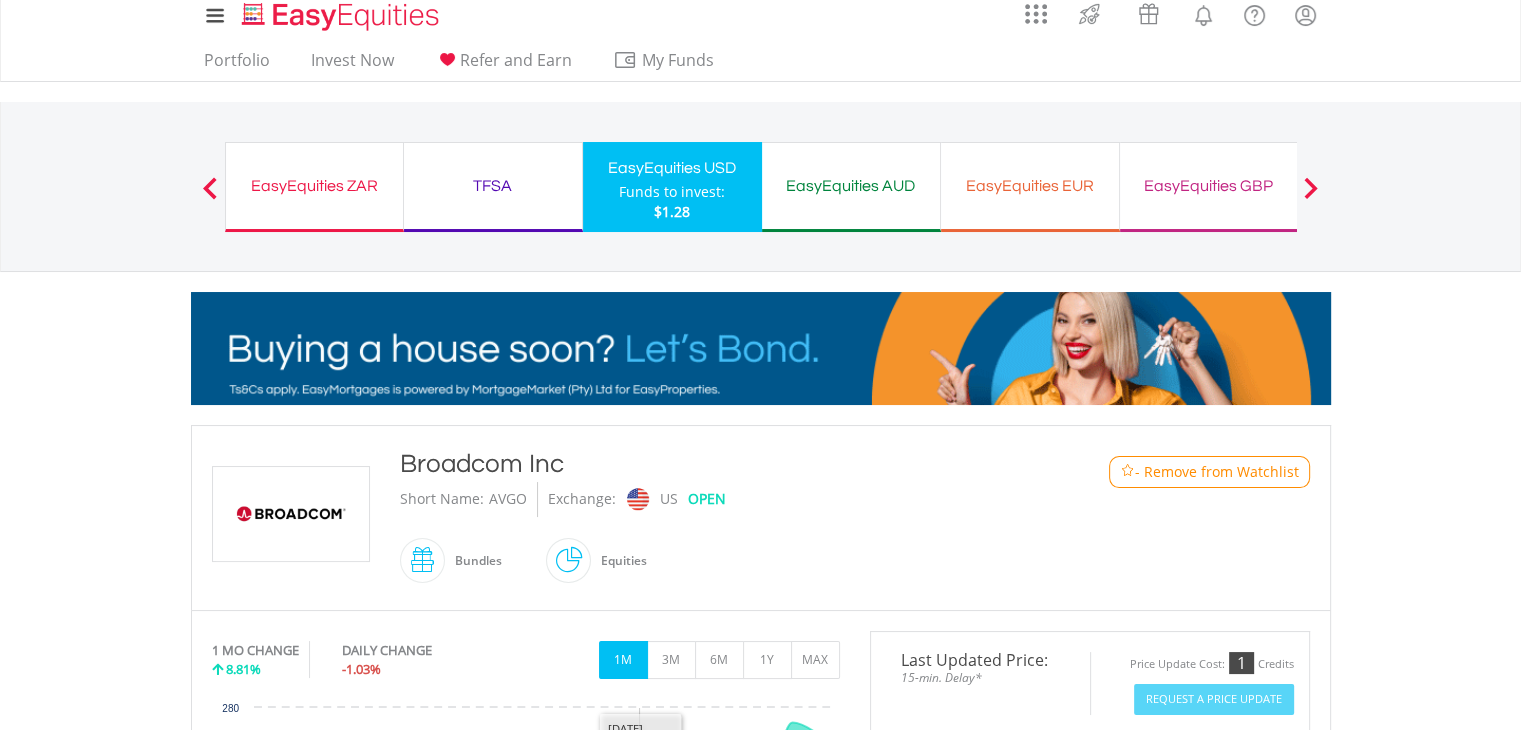 scroll, scrollTop: 0, scrollLeft: 0, axis: both 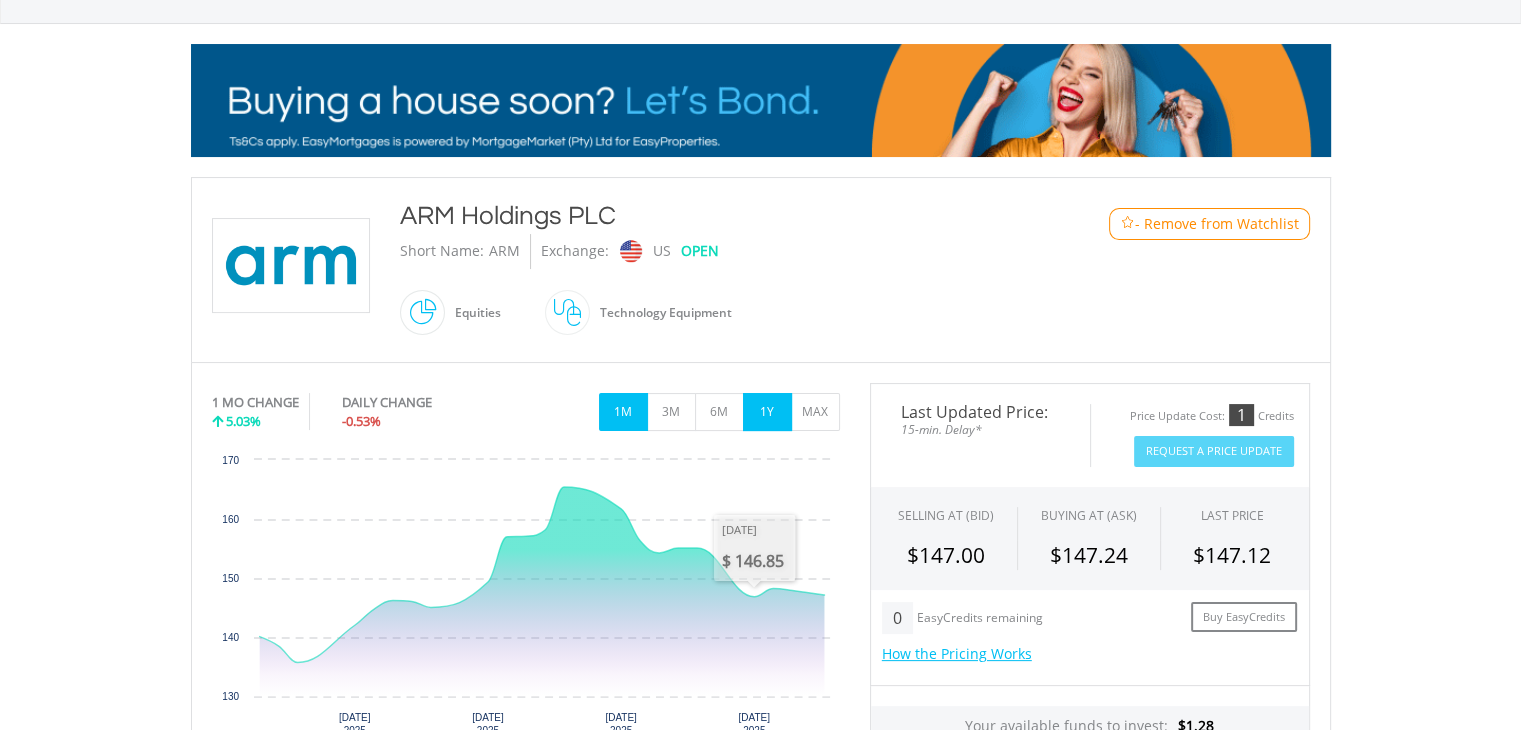 click on "1Y" at bounding box center (767, 412) 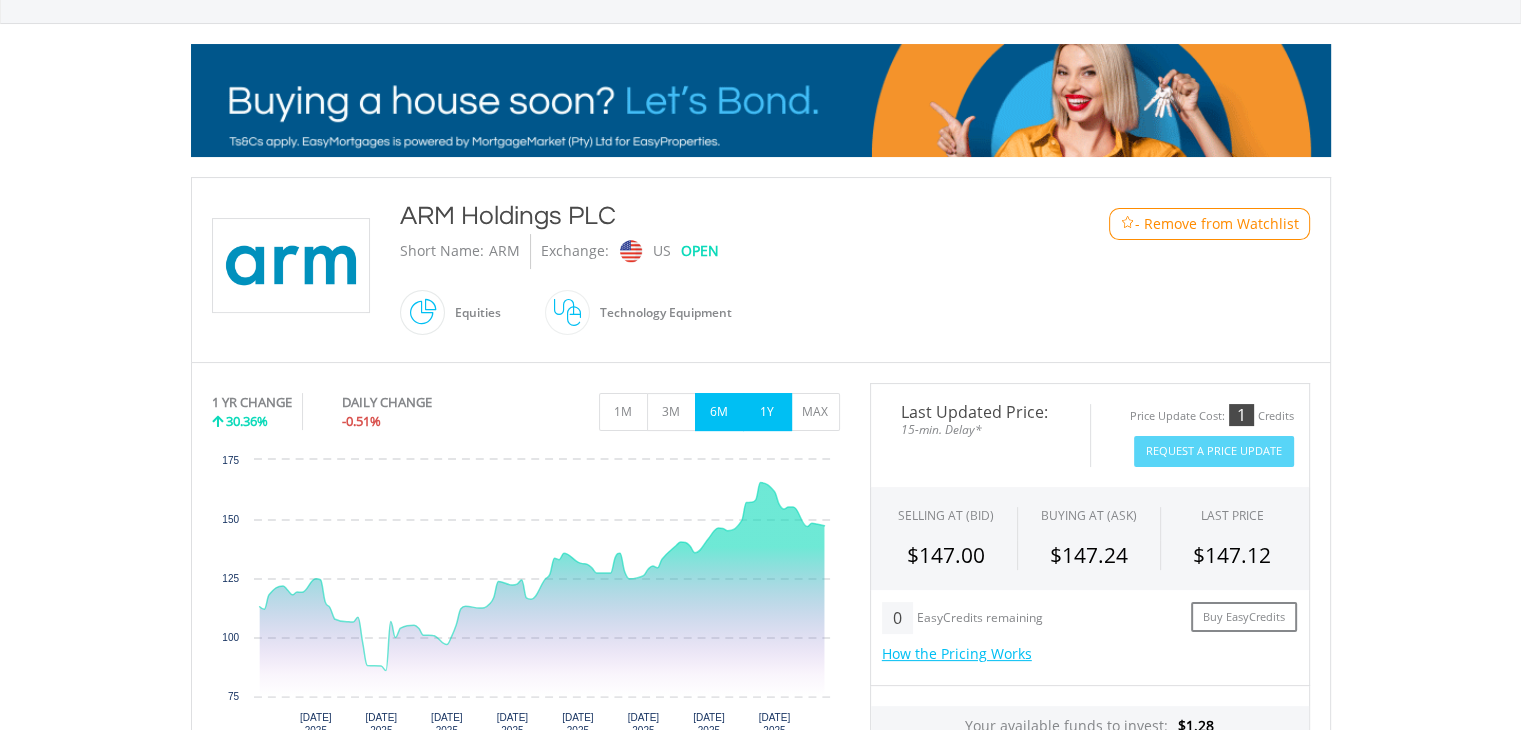 click on "6M" at bounding box center [719, 412] 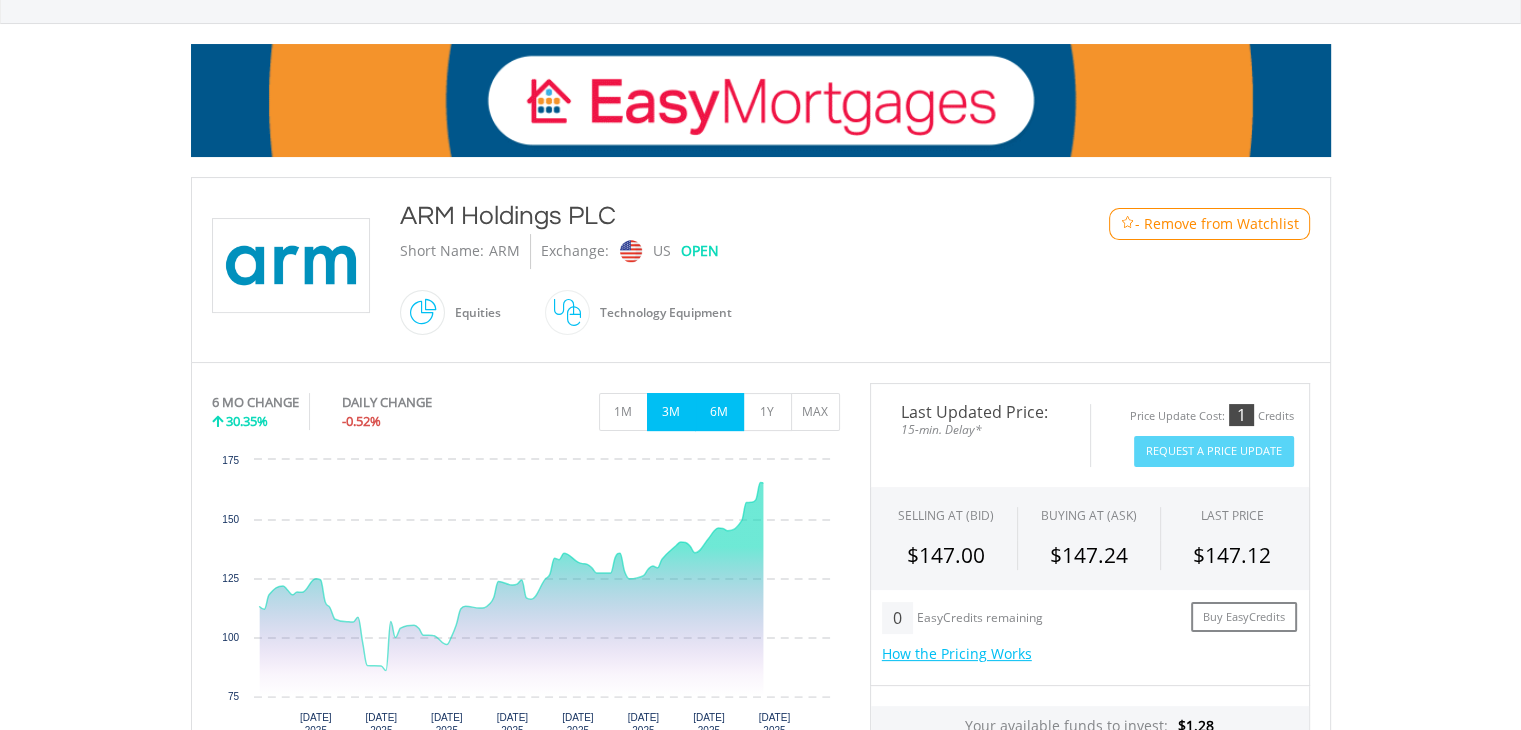 click on "3M" at bounding box center (671, 412) 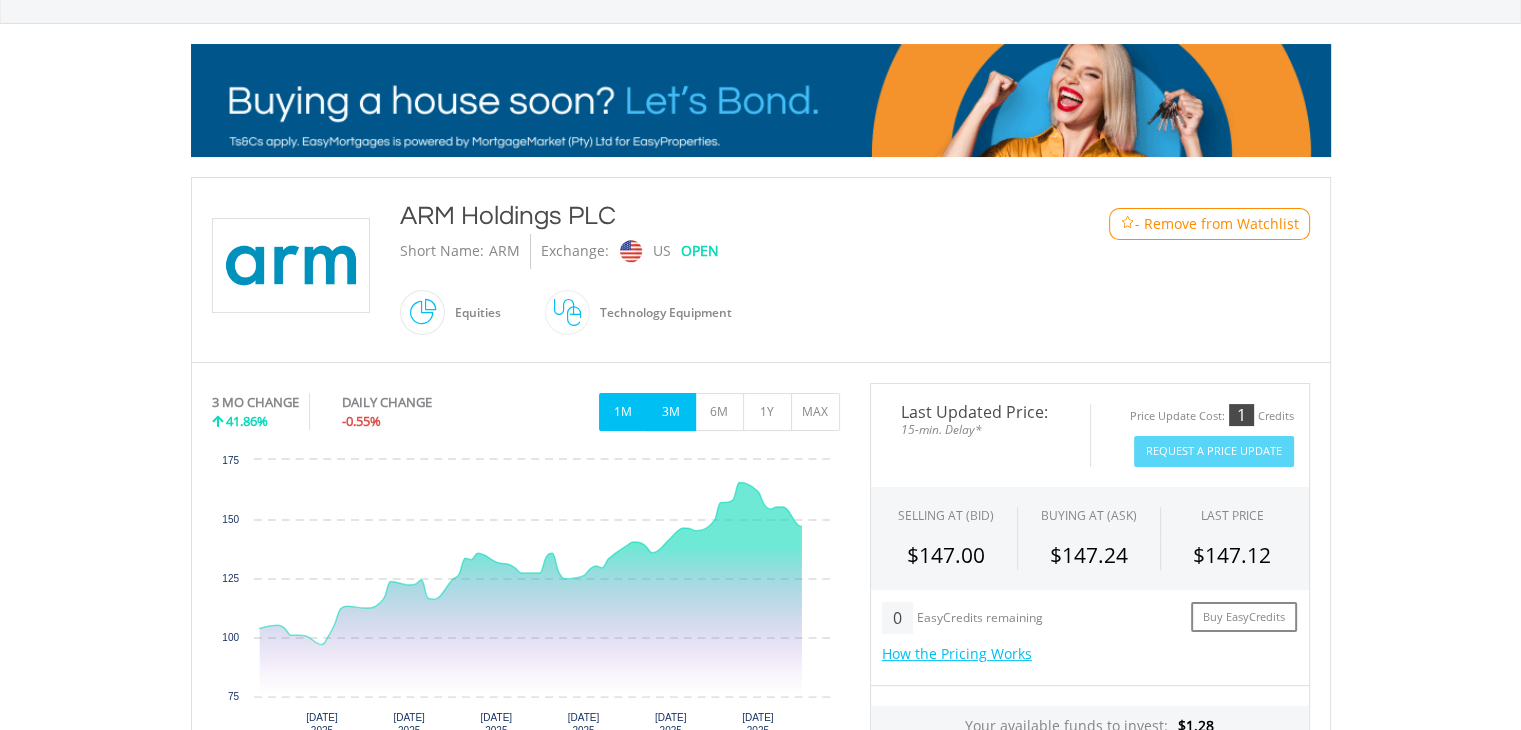 click on "1M" at bounding box center (623, 412) 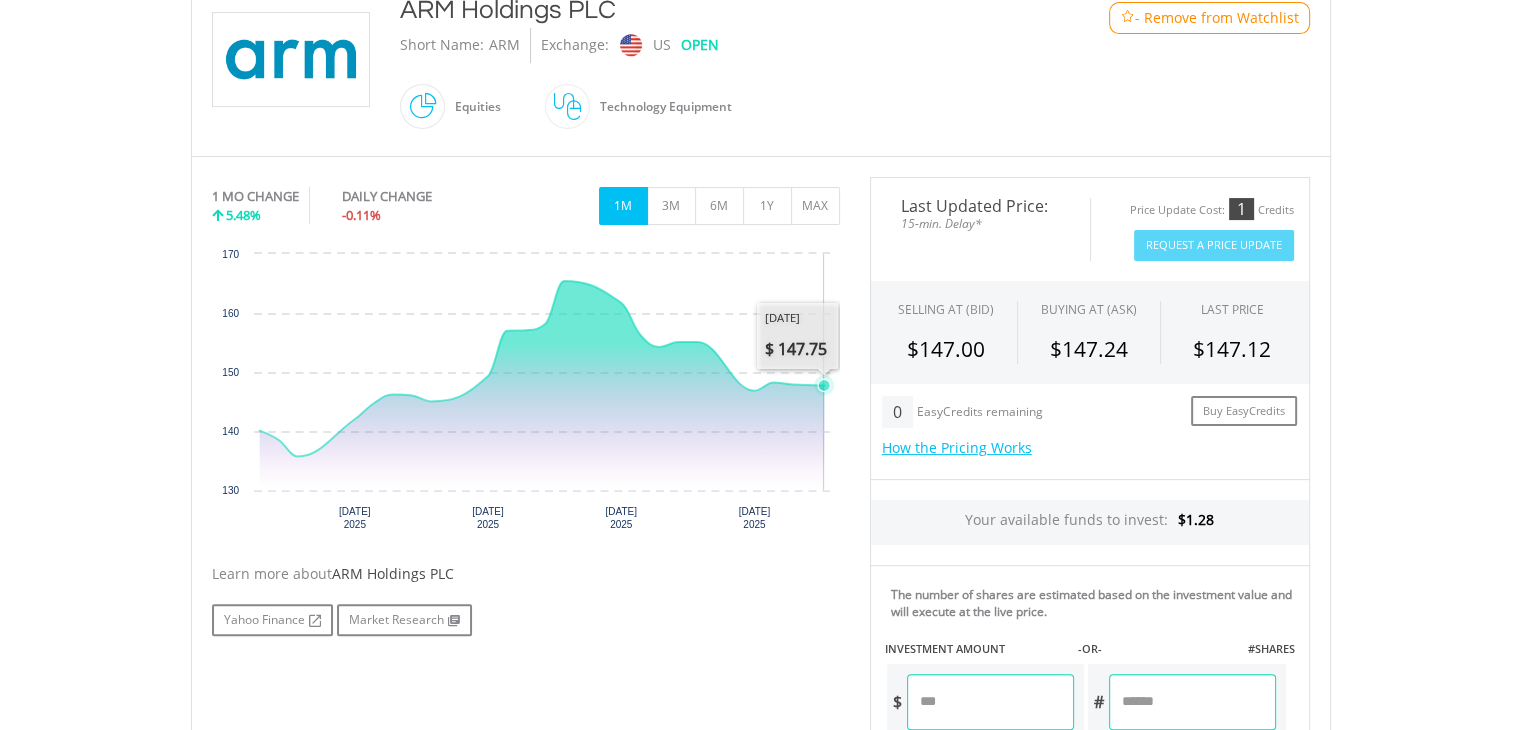 scroll, scrollTop: 0, scrollLeft: 0, axis: both 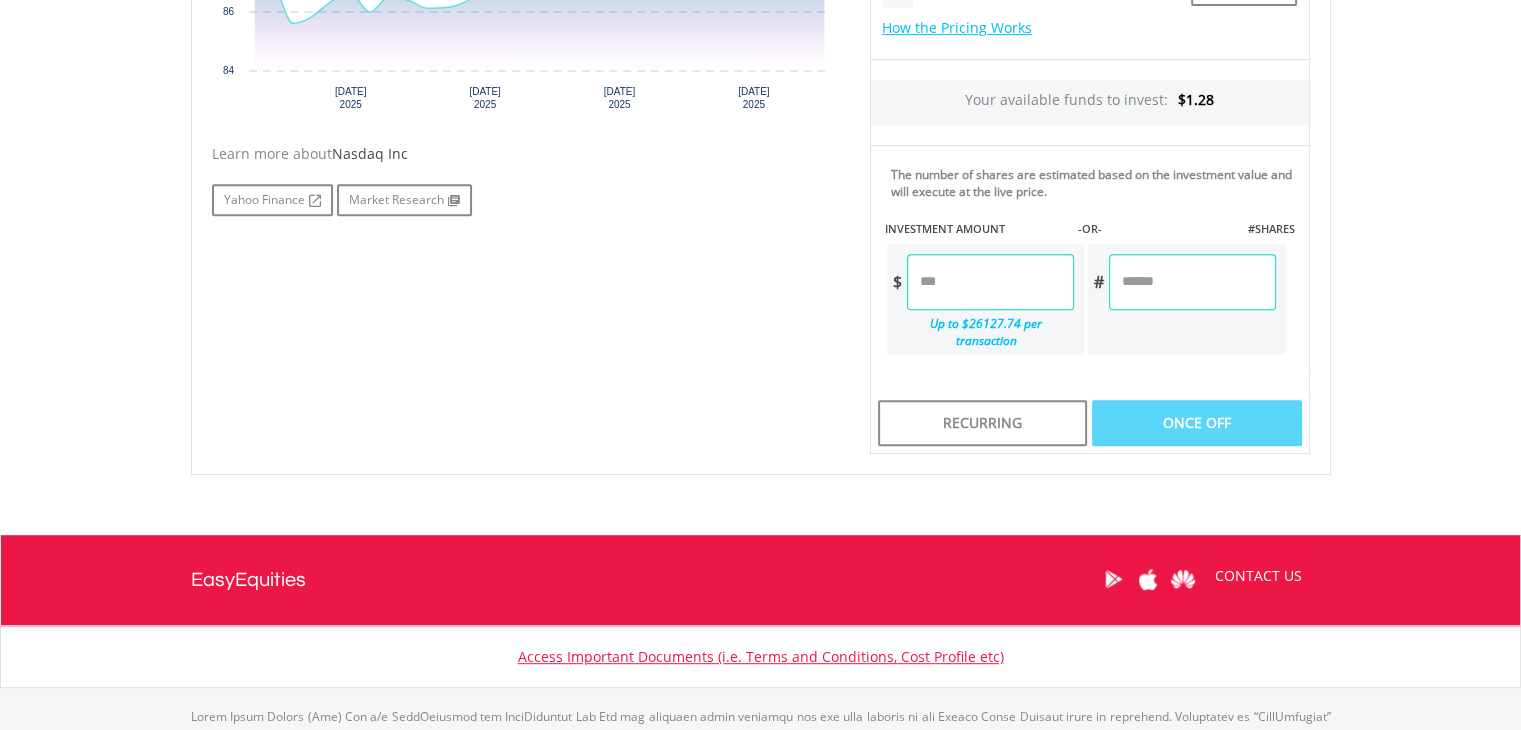 click at bounding box center (990, 282) 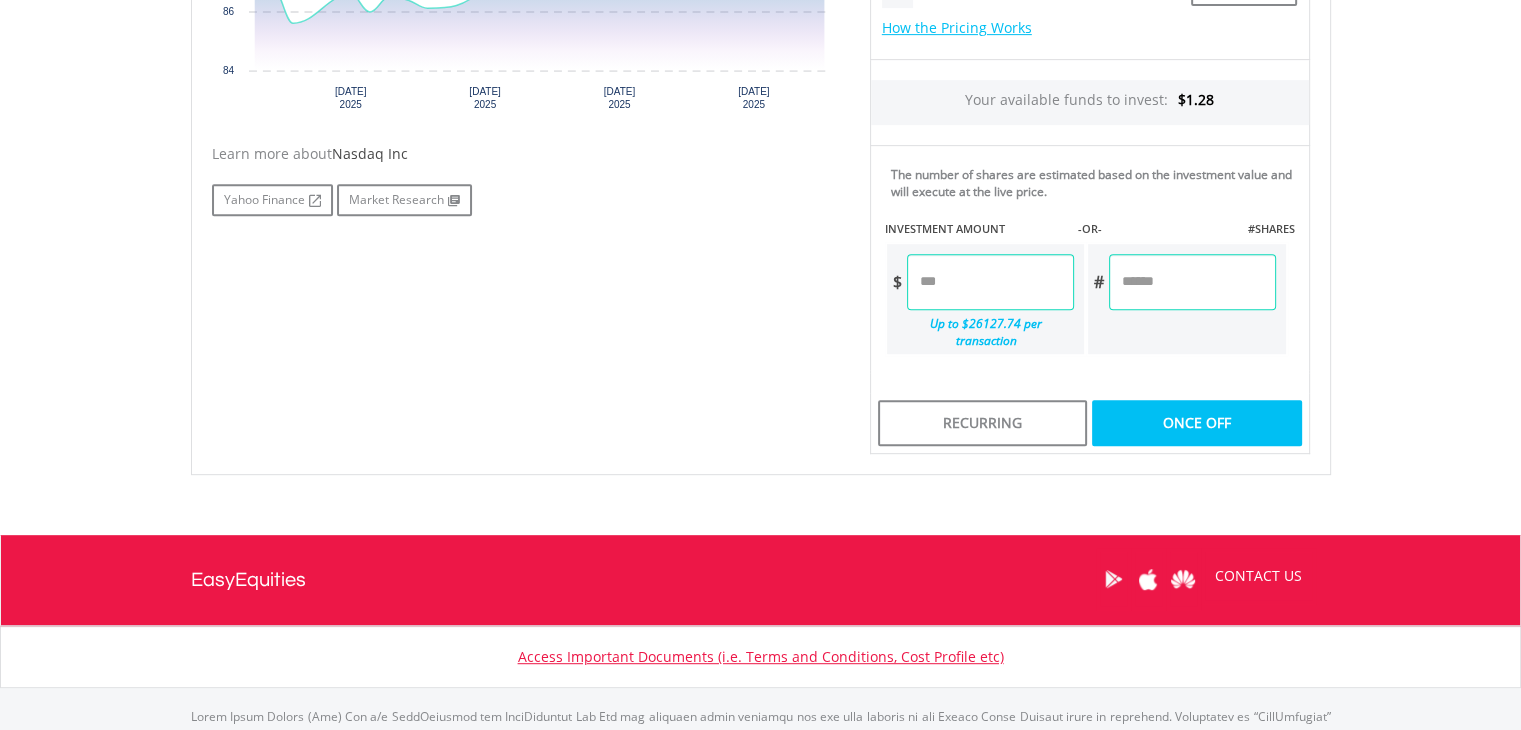 type on "****" 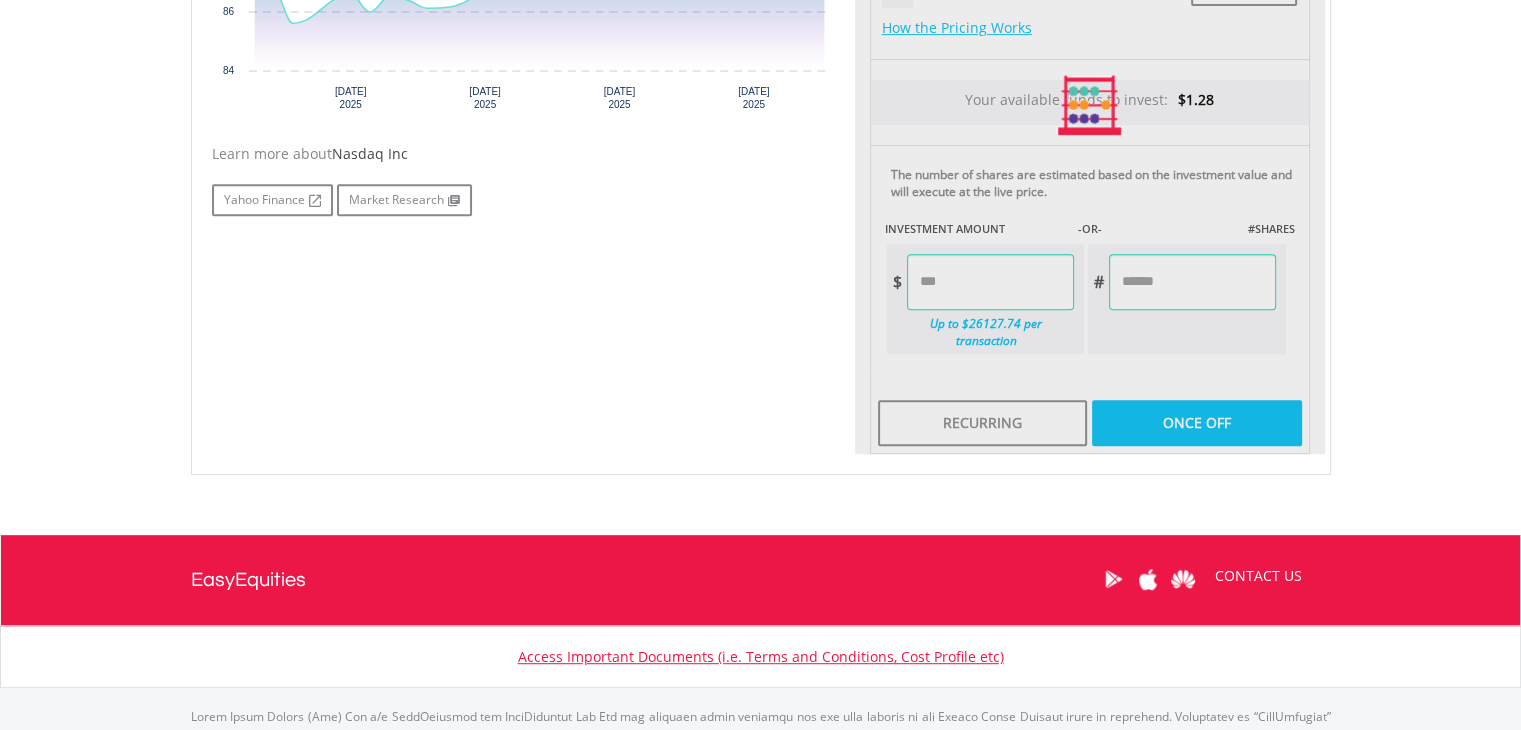 type on "******" 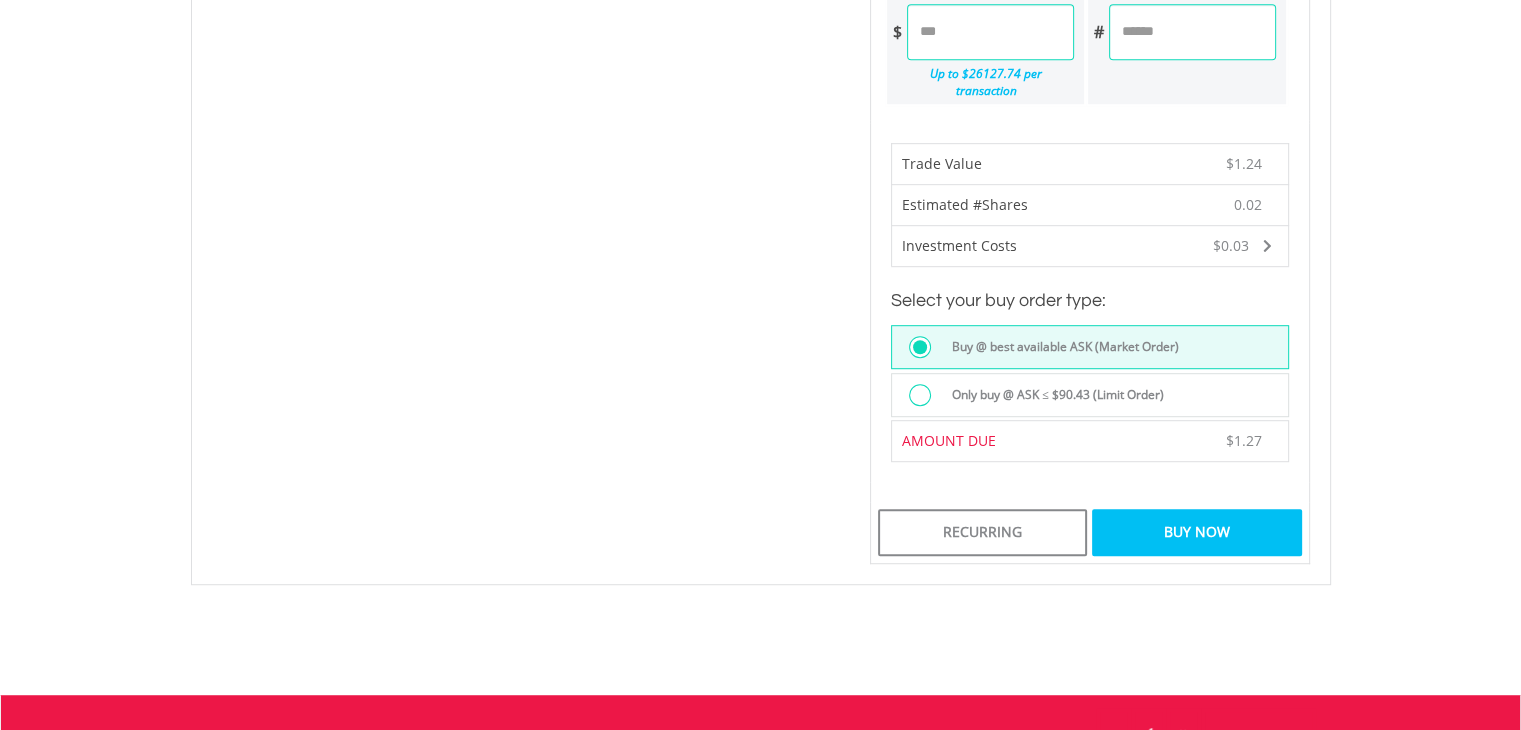 scroll, scrollTop: 1139, scrollLeft: 0, axis: vertical 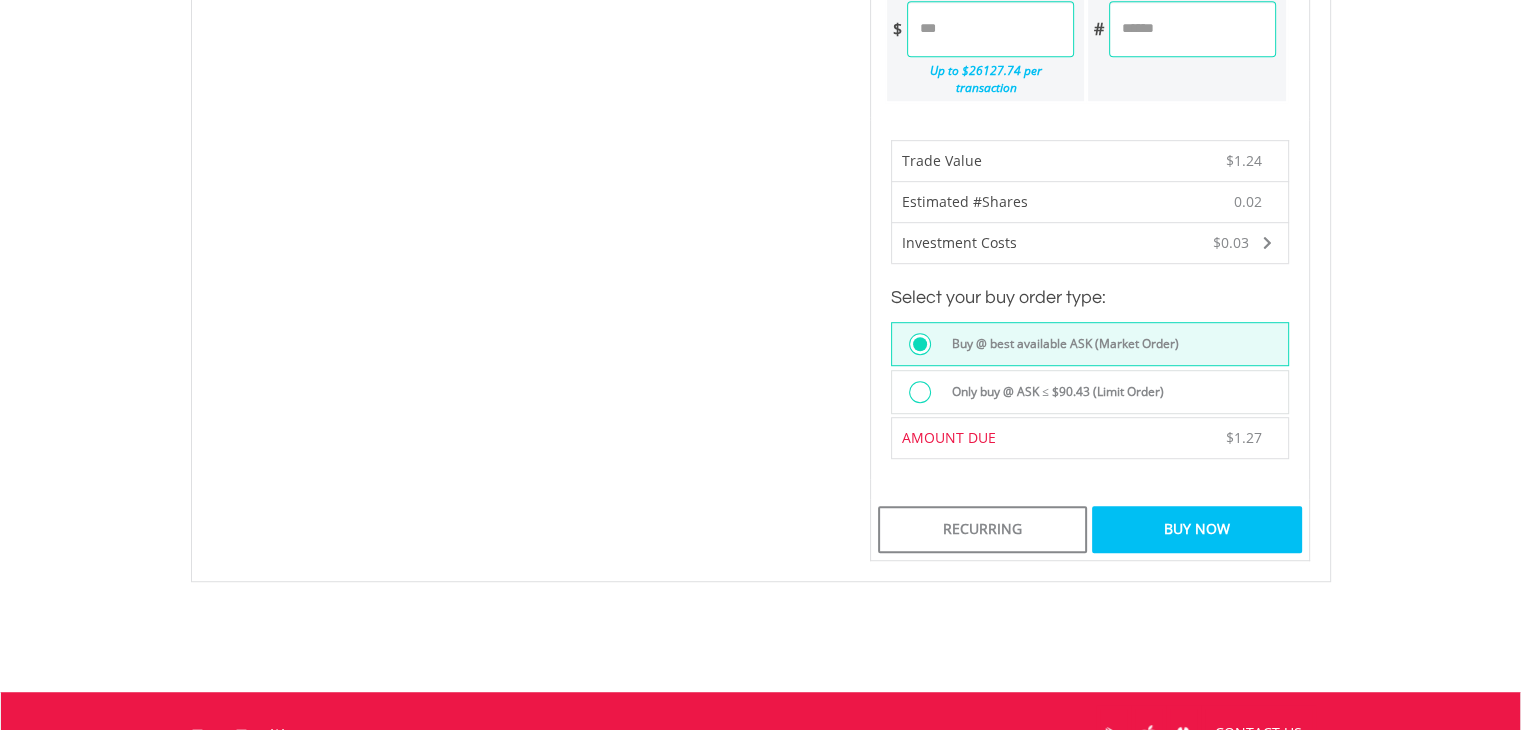 click on "Buy Now" at bounding box center (1196, 529) 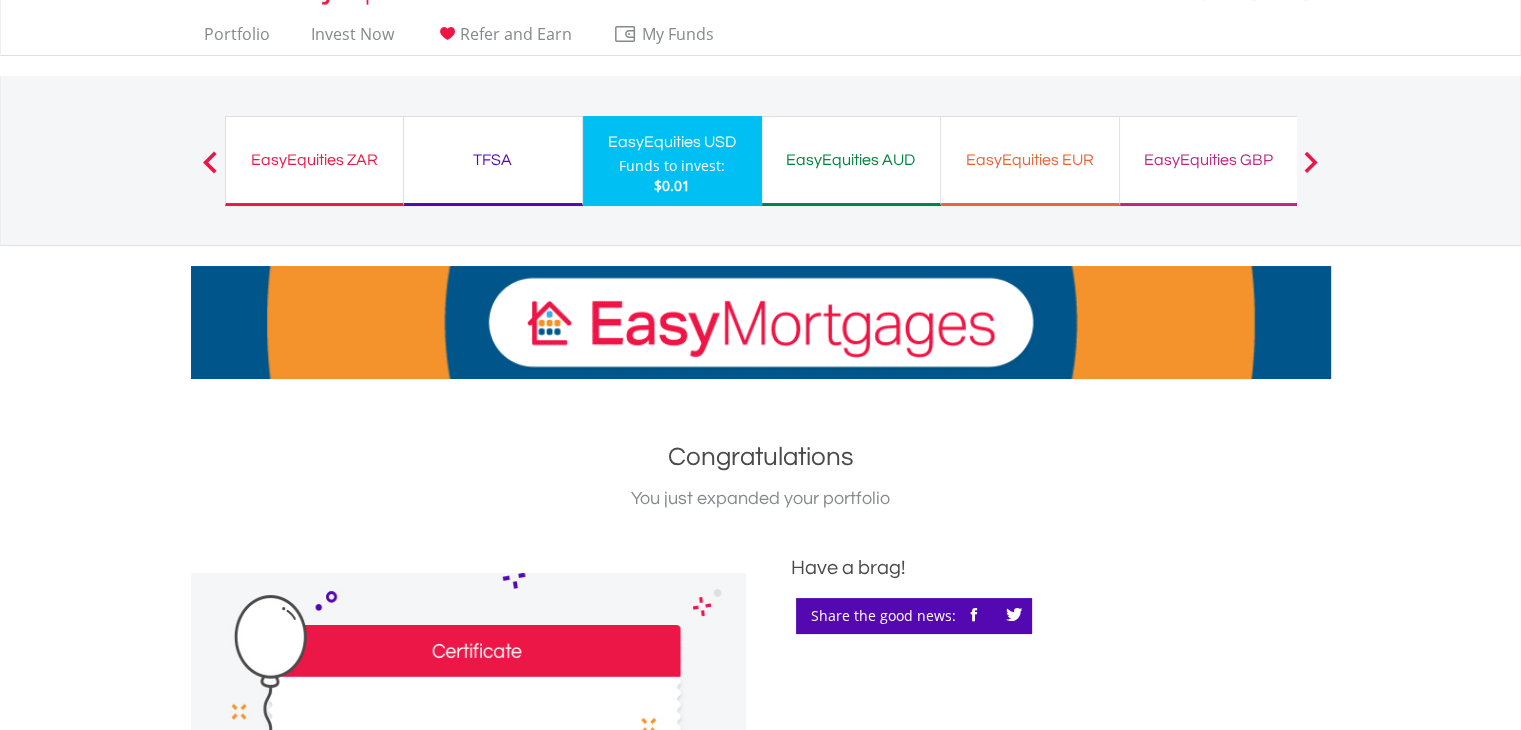 scroll, scrollTop: 0, scrollLeft: 0, axis: both 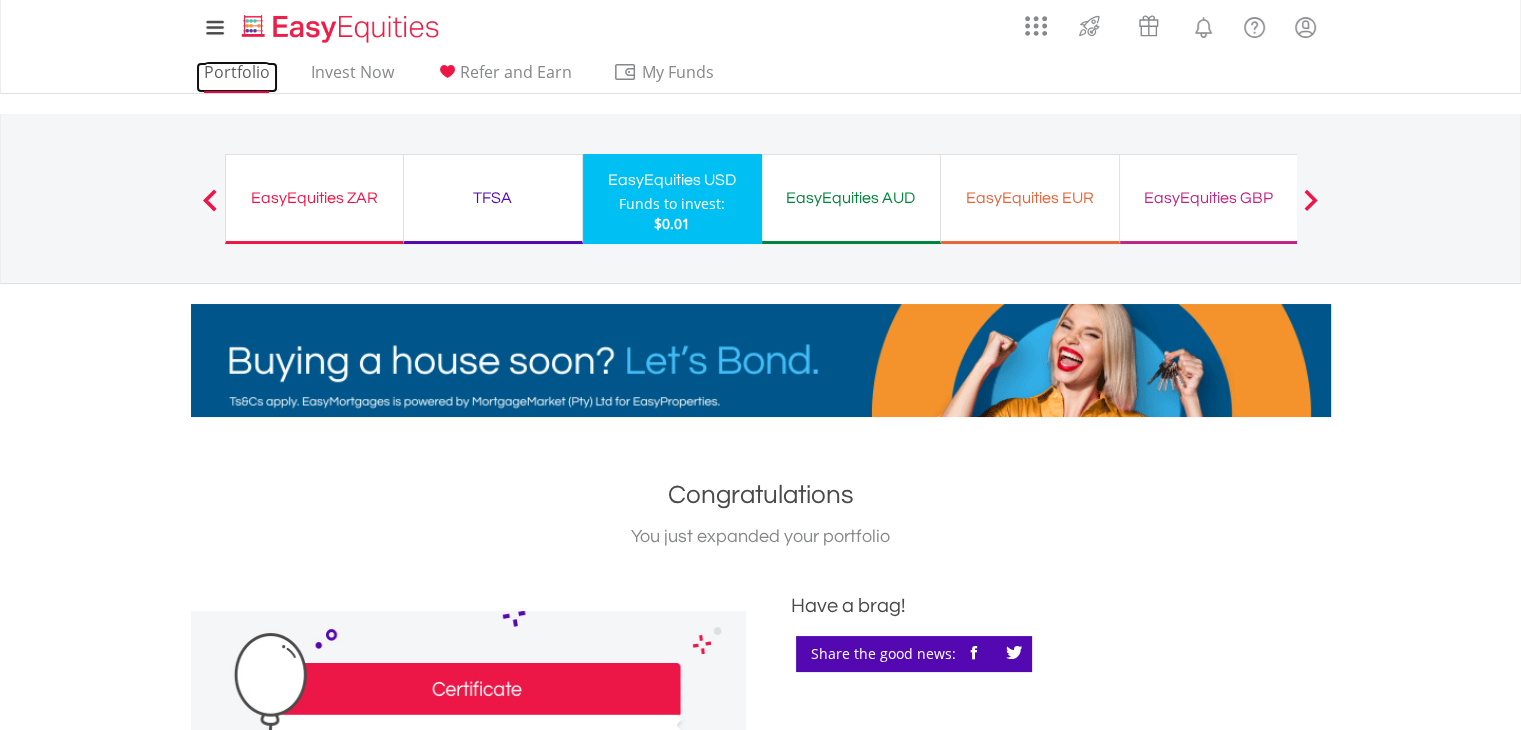 click on "Portfolio" at bounding box center (237, 77) 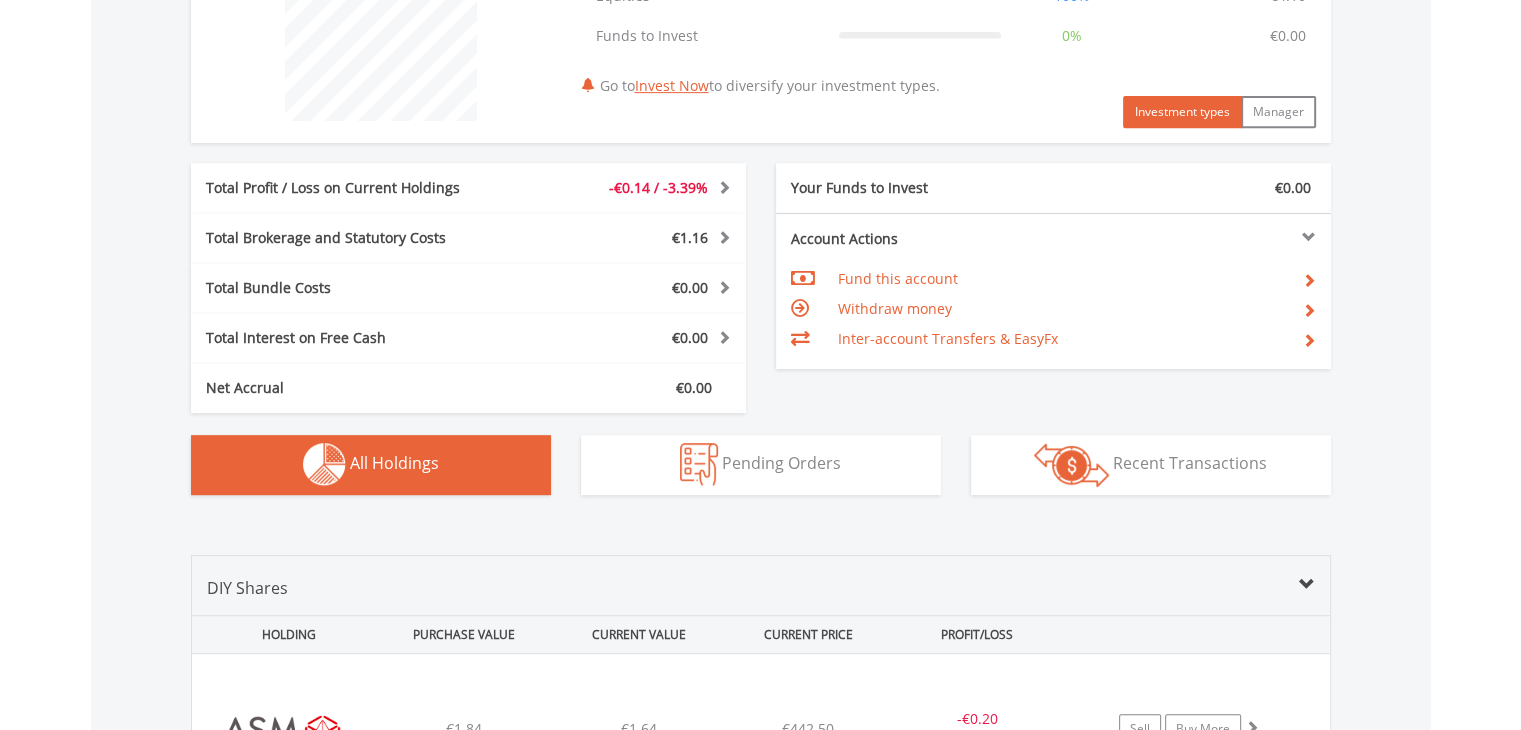 scroll, scrollTop: 1346, scrollLeft: 0, axis: vertical 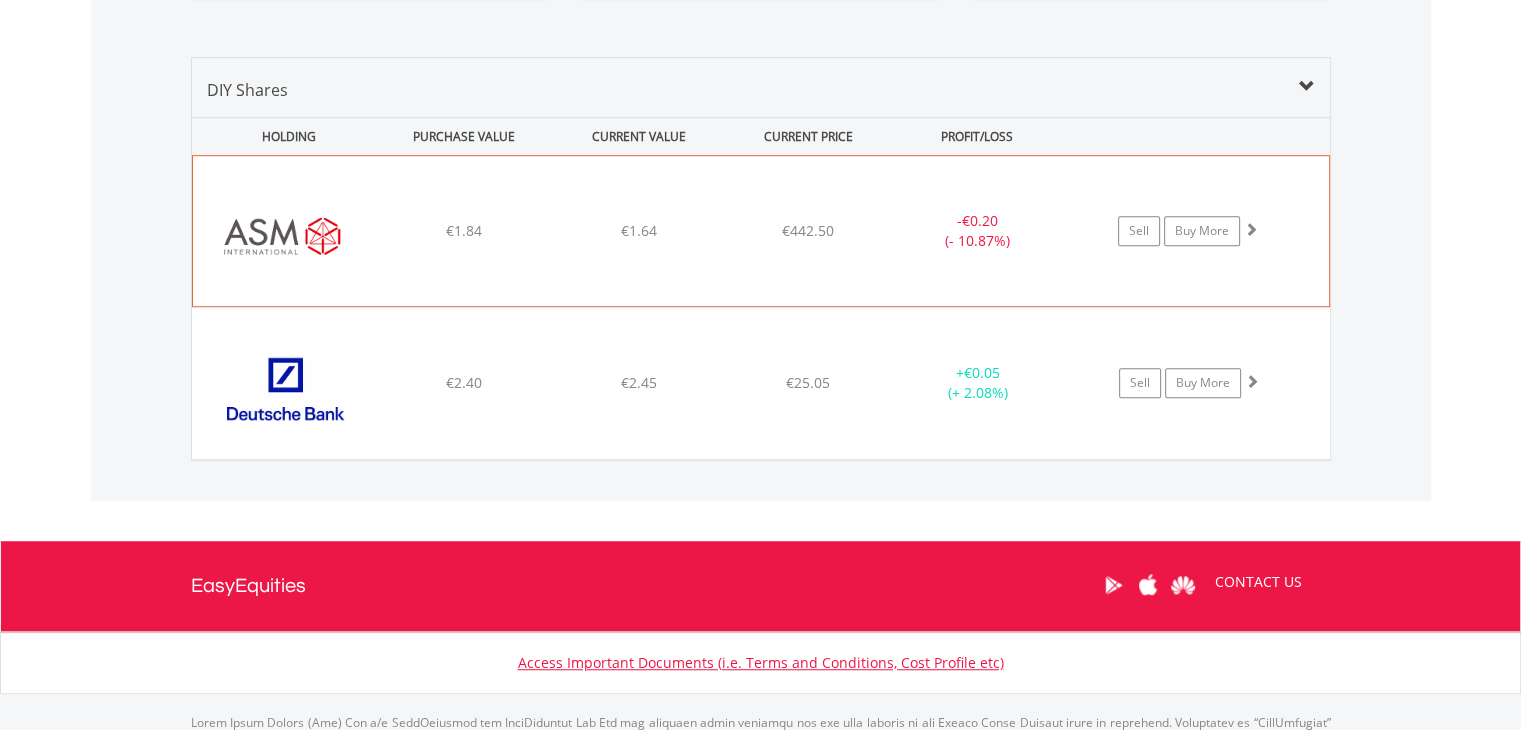 click on "Sell
Buy More" at bounding box center [1197, 231] 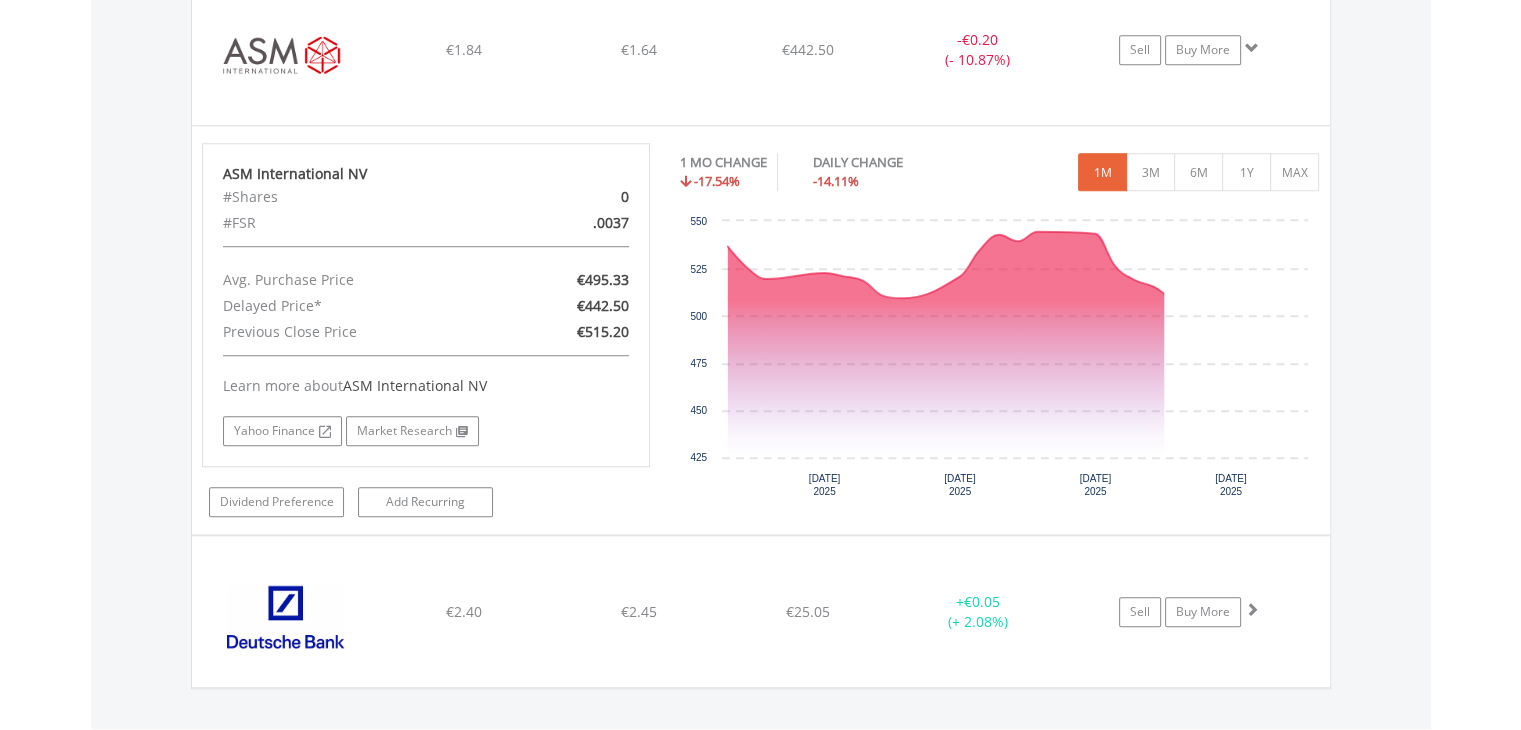 scroll, scrollTop: 1528, scrollLeft: 0, axis: vertical 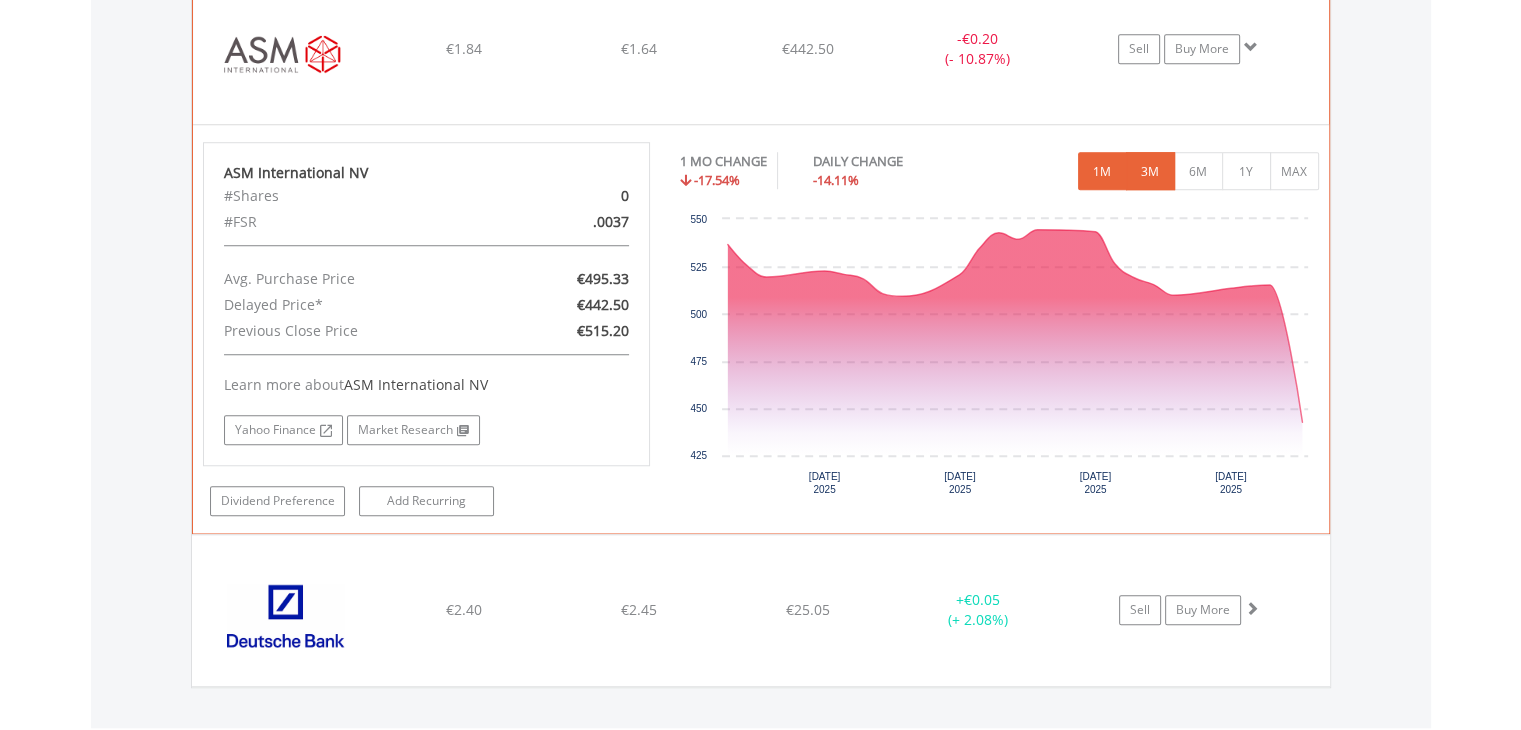 click on "3M" at bounding box center (1150, 171) 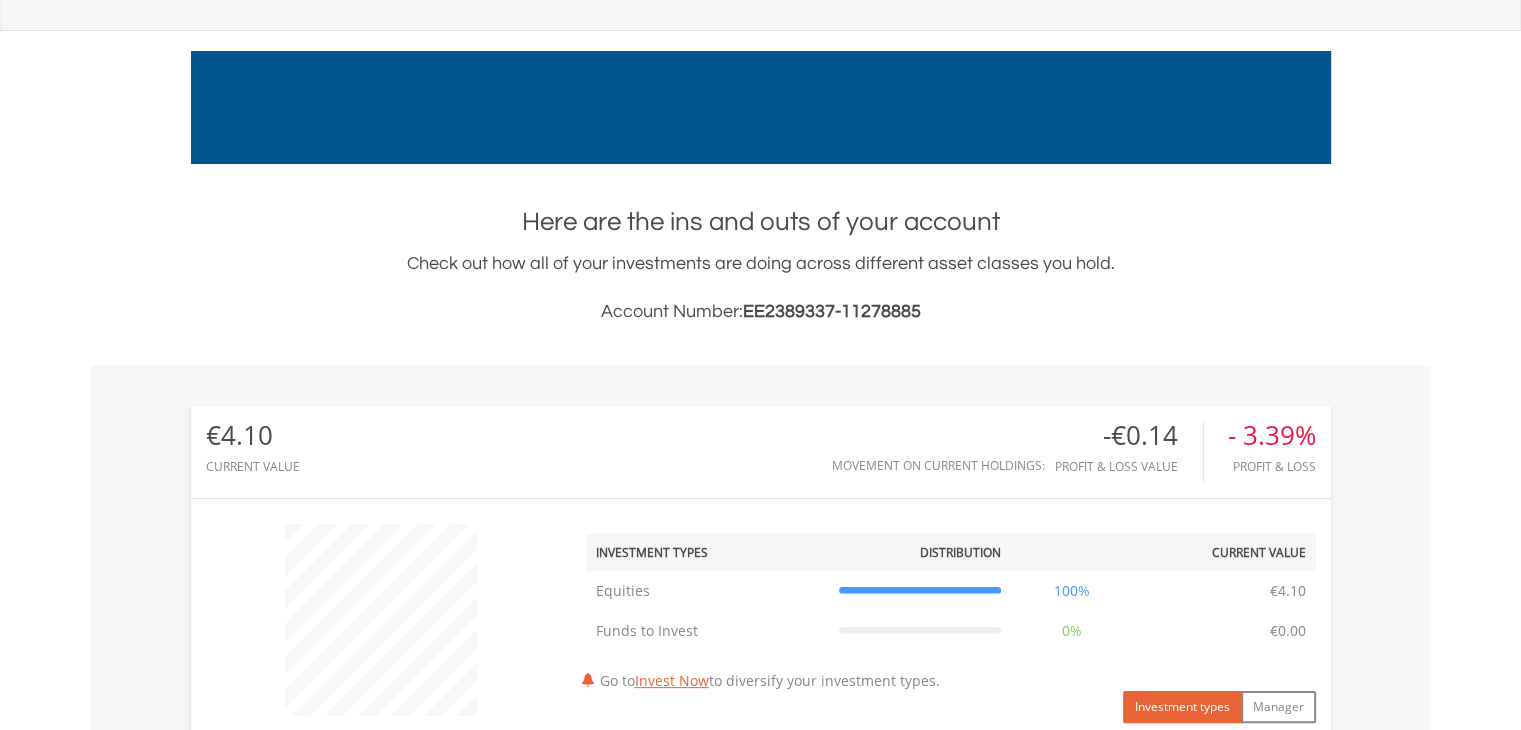 scroll, scrollTop: 0, scrollLeft: 0, axis: both 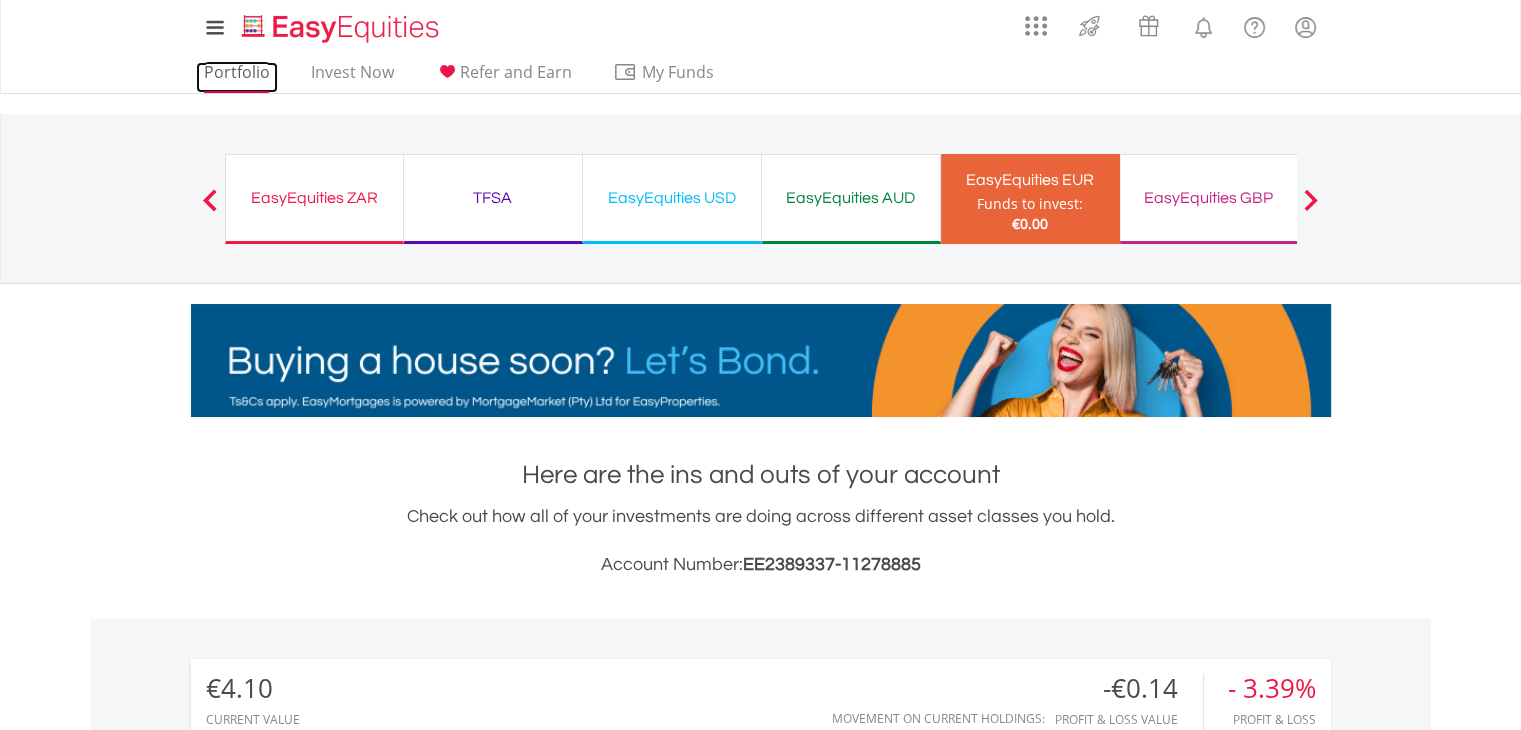 click on "Portfolio" at bounding box center (237, 77) 